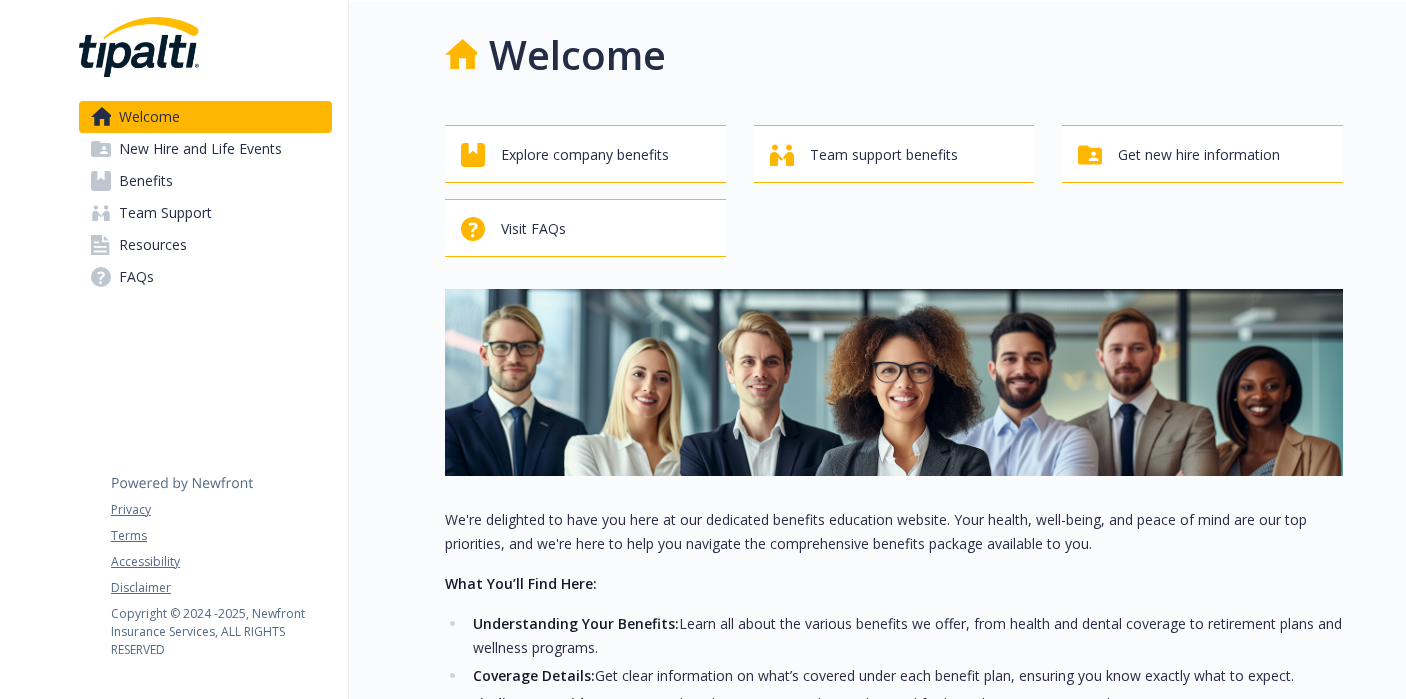 scroll, scrollTop: 0, scrollLeft: 0, axis: both 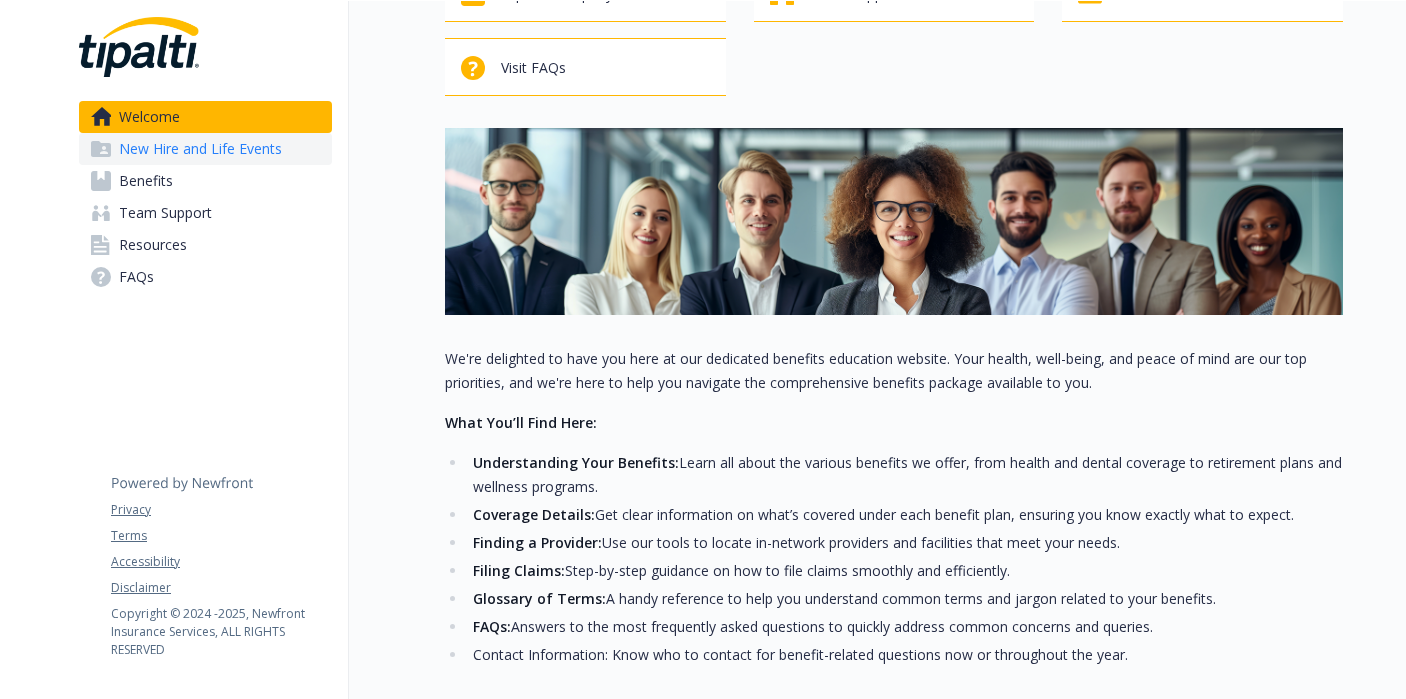 click on "New Hire and Life Events" at bounding box center (205, 149) 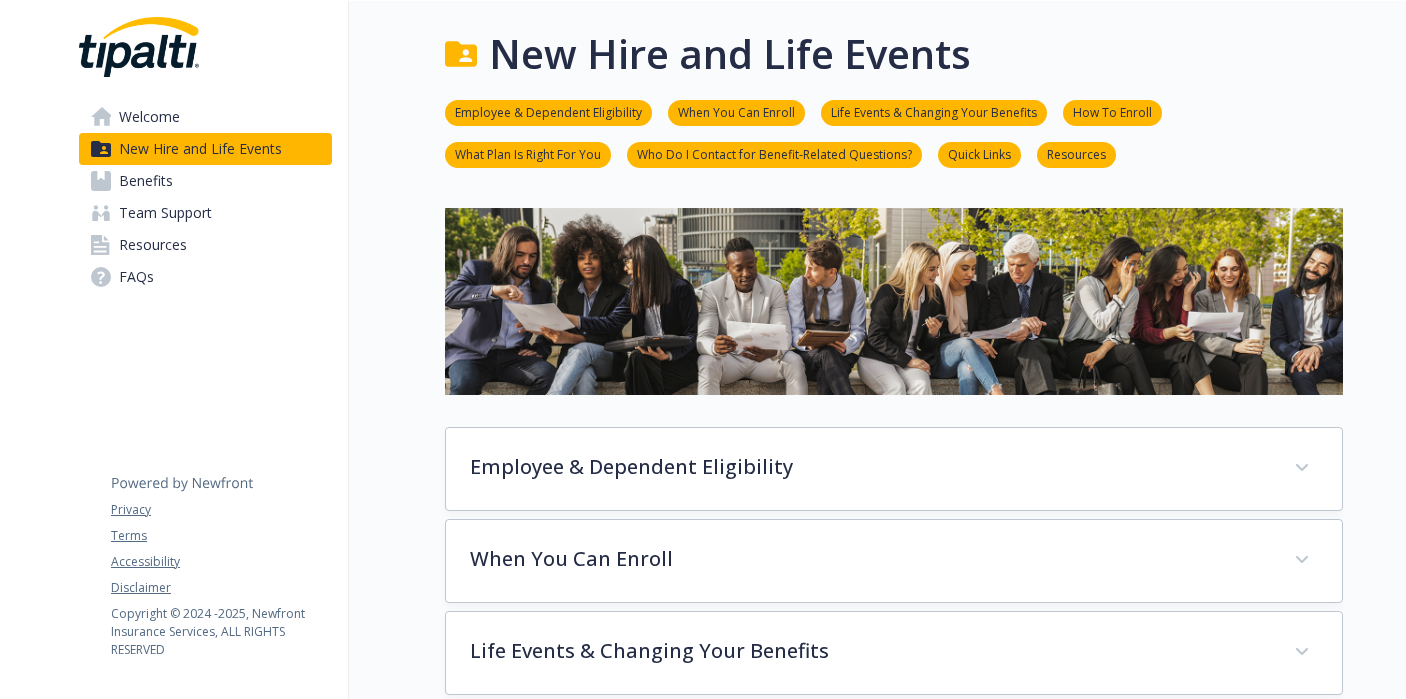 scroll, scrollTop: 161, scrollLeft: 0, axis: vertical 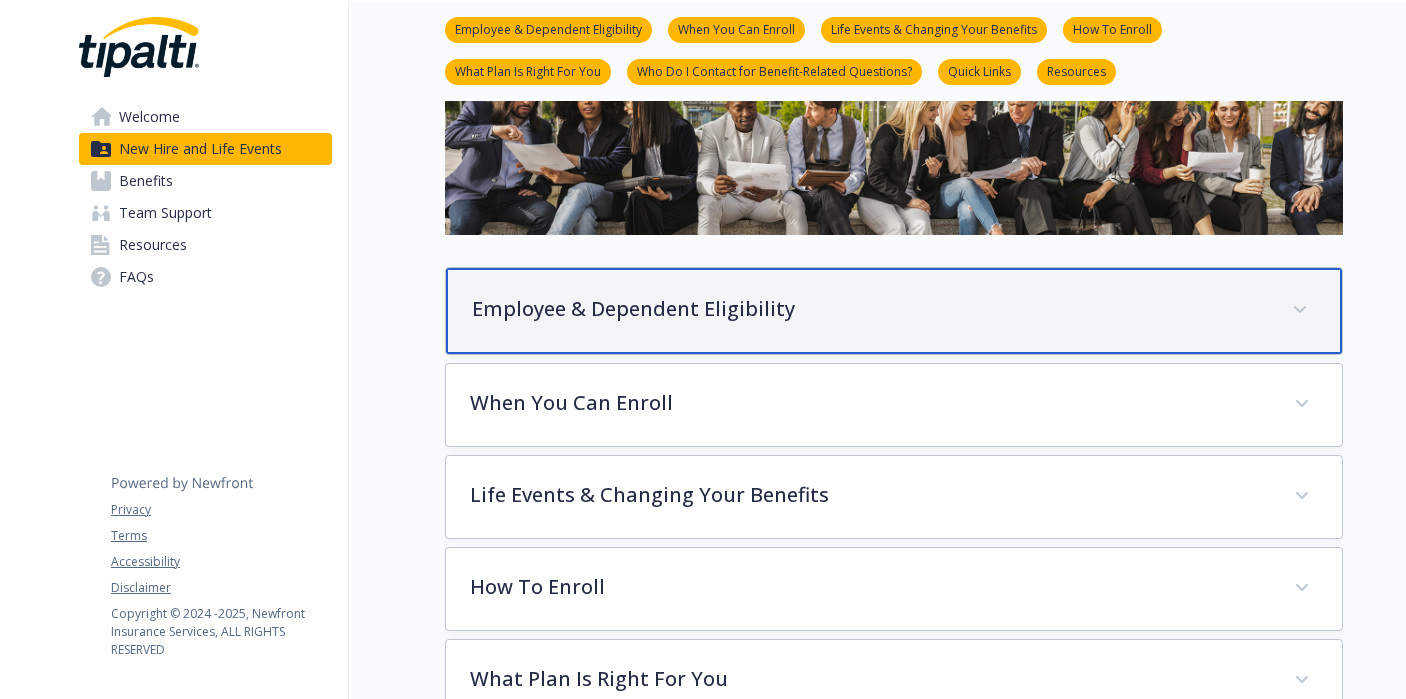 click on "Employee & Dependent Eligibility" at bounding box center (870, 309) 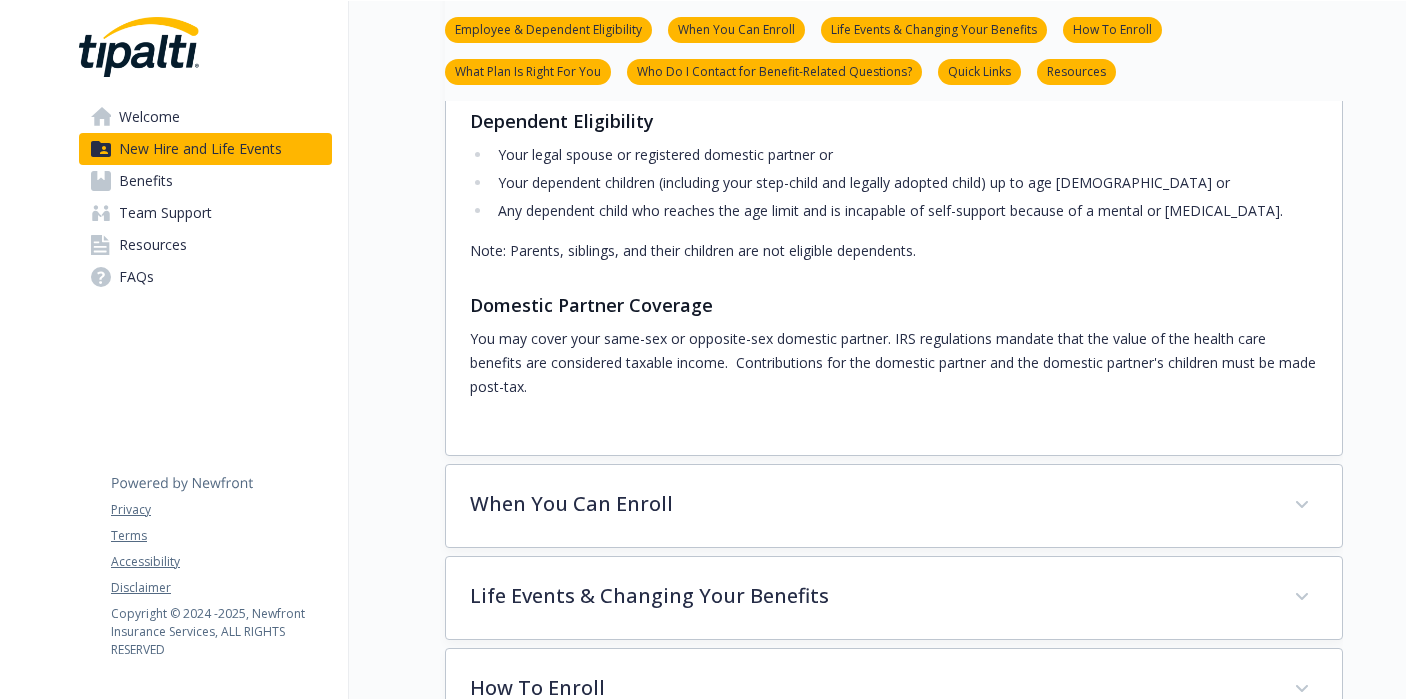 scroll, scrollTop: 657, scrollLeft: 0, axis: vertical 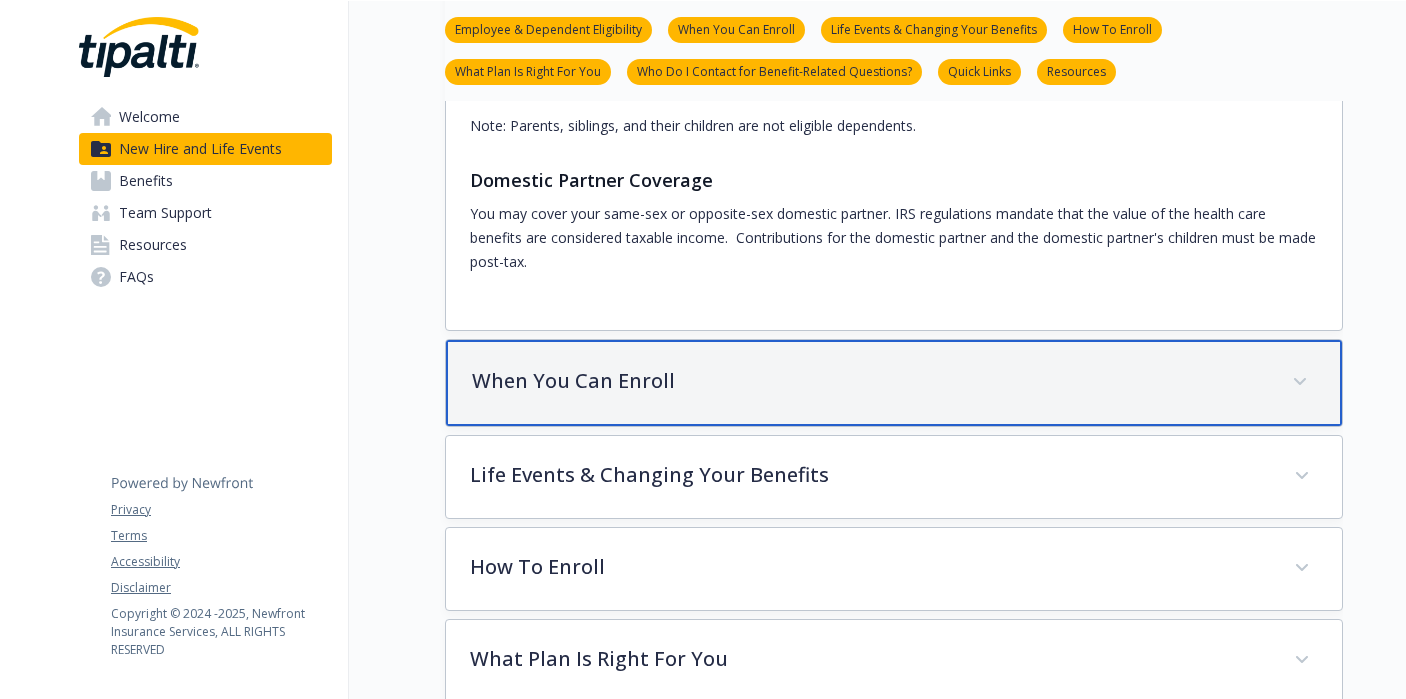 click on "When You Can Enroll" at bounding box center (894, 383) 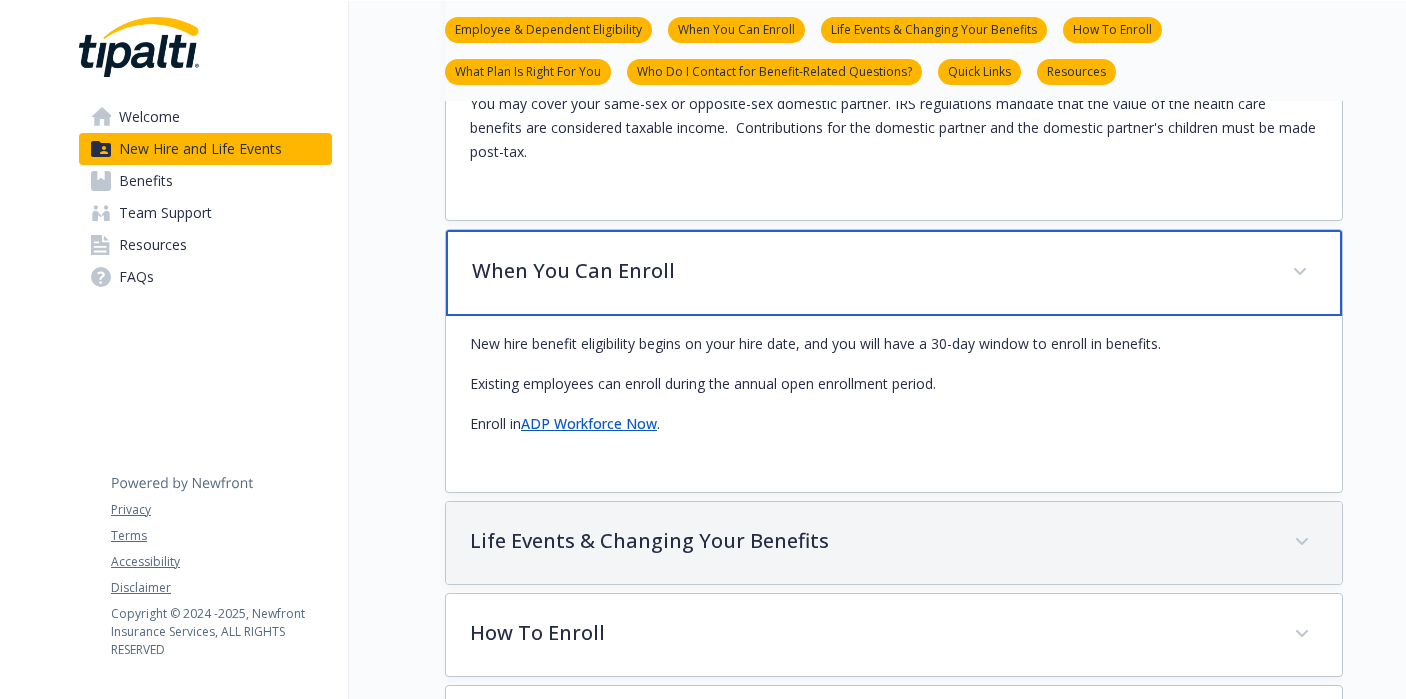scroll, scrollTop: 768, scrollLeft: 0, axis: vertical 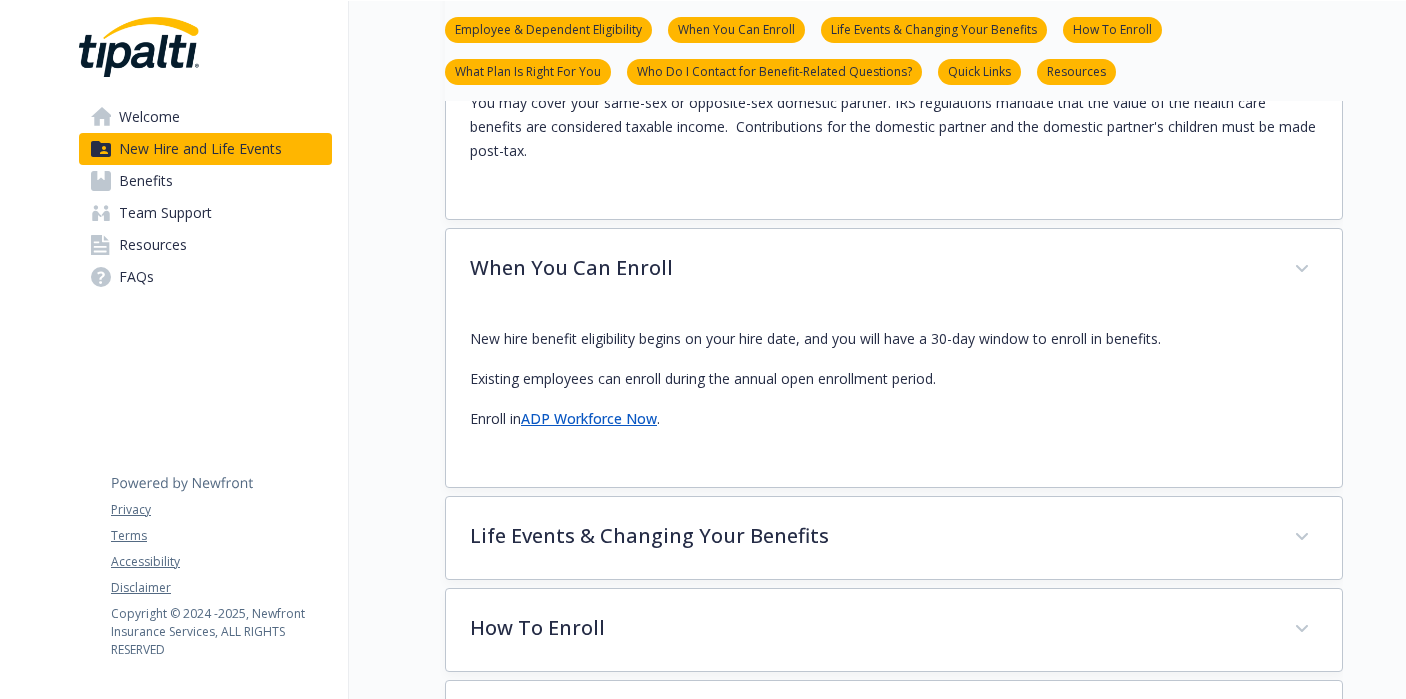 click on "ADP Workforce Now" at bounding box center (589, 418) 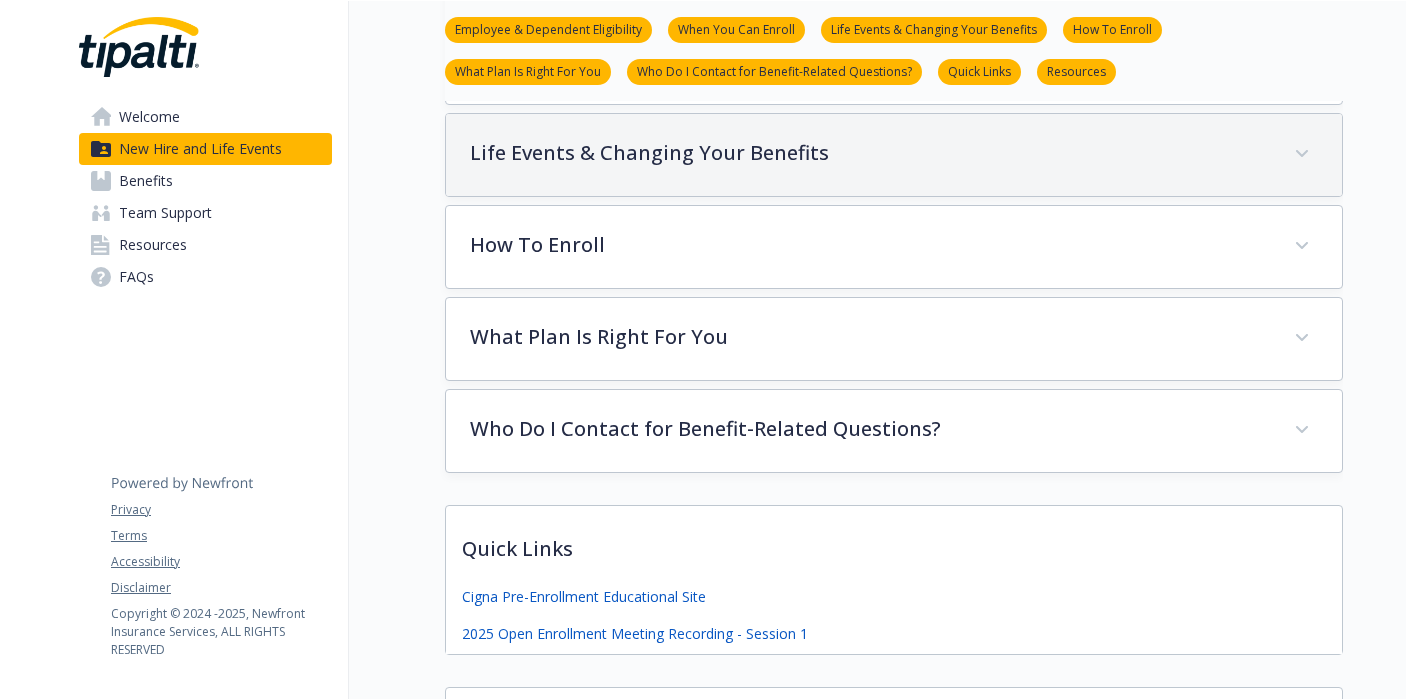 scroll, scrollTop: 1164, scrollLeft: 0, axis: vertical 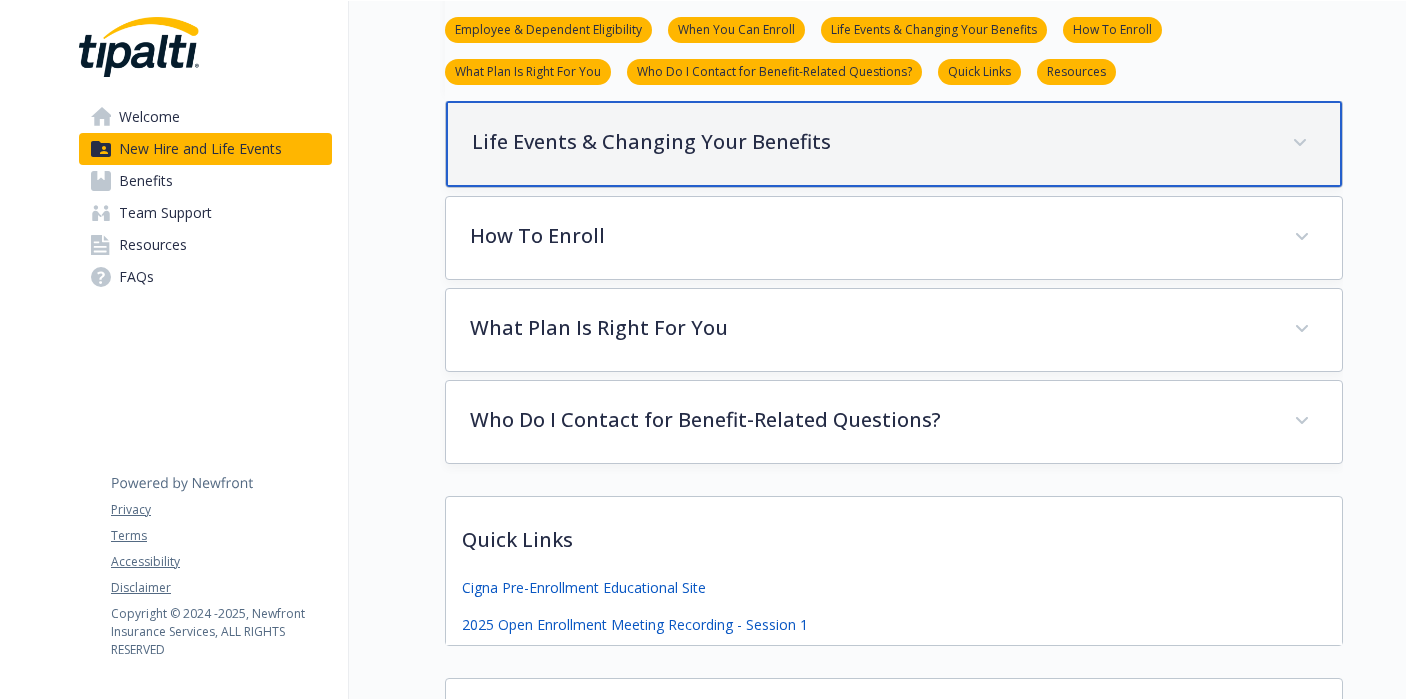 click on "Life Events & Changing Your Benefits" at bounding box center (870, 142) 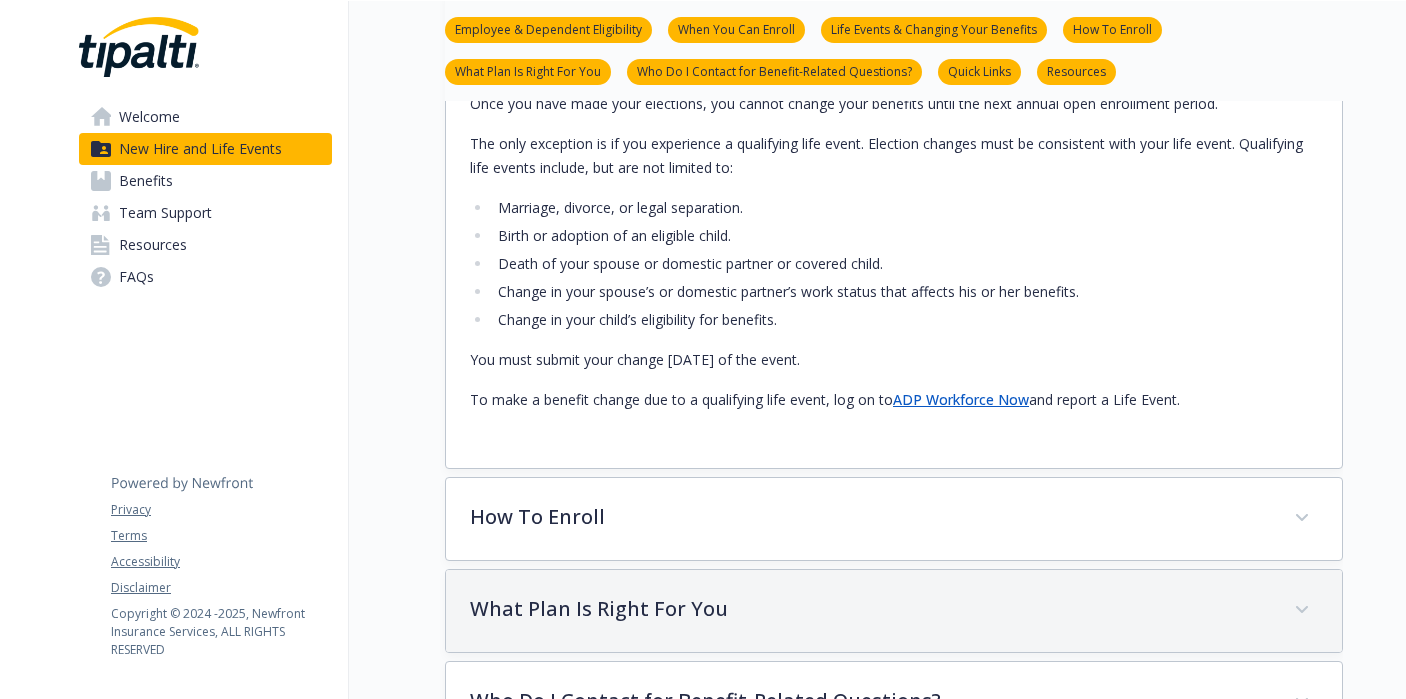 scroll, scrollTop: 1291, scrollLeft: 0, axis: vertical 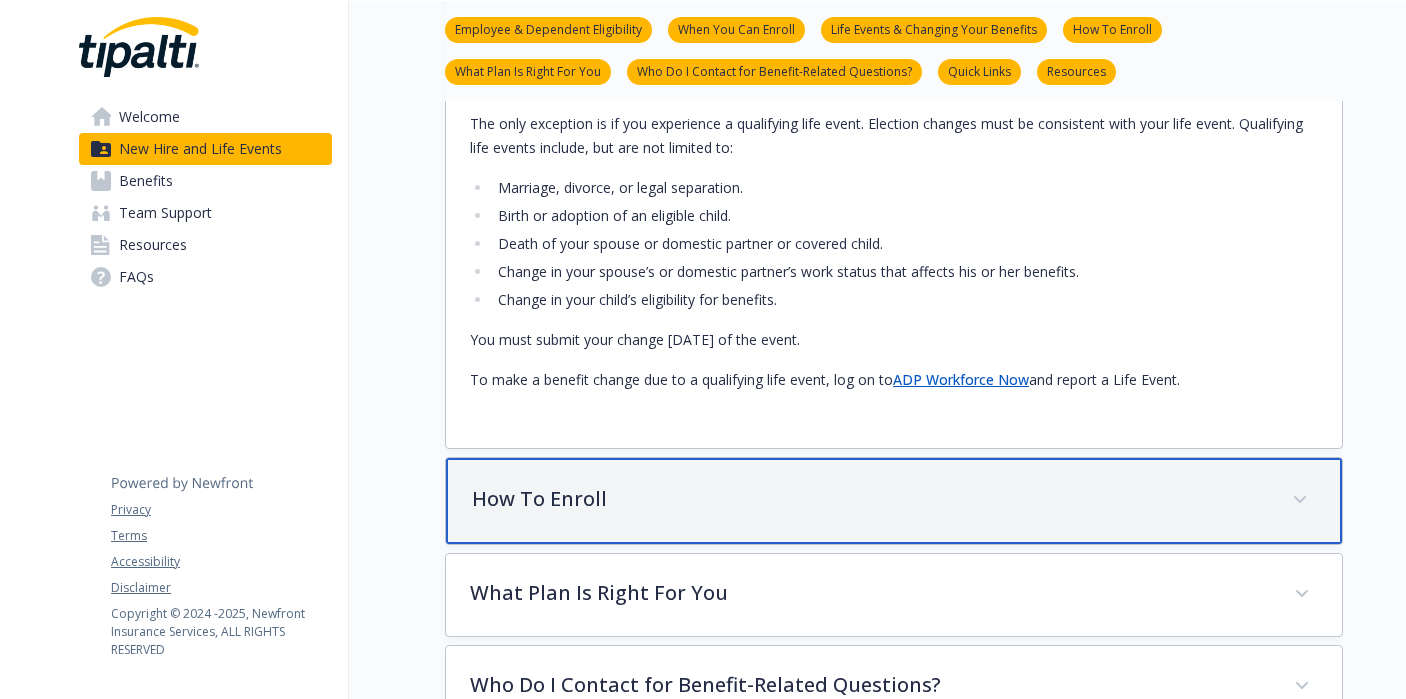 click on "How To Enroll" at bounding box center [870, 499] 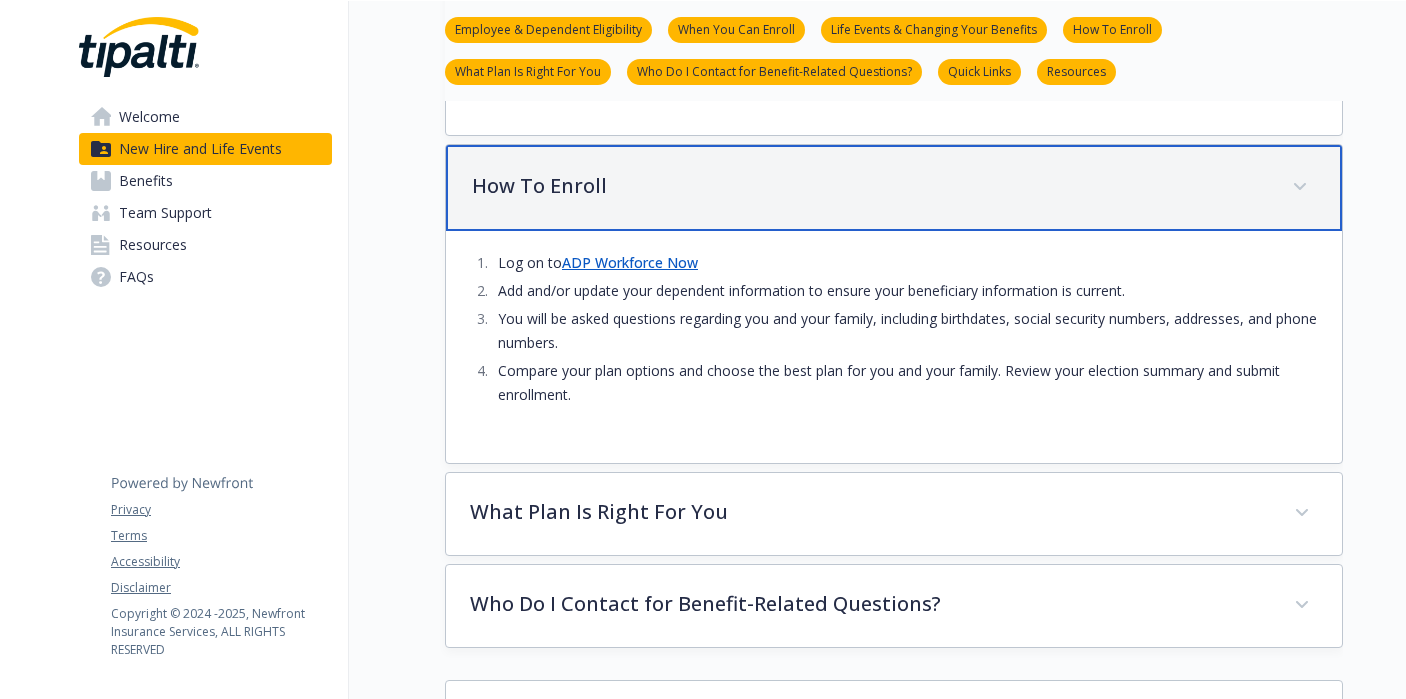 scroll, scrollTop: 1609, scrollLeft: 0, axis: vertical 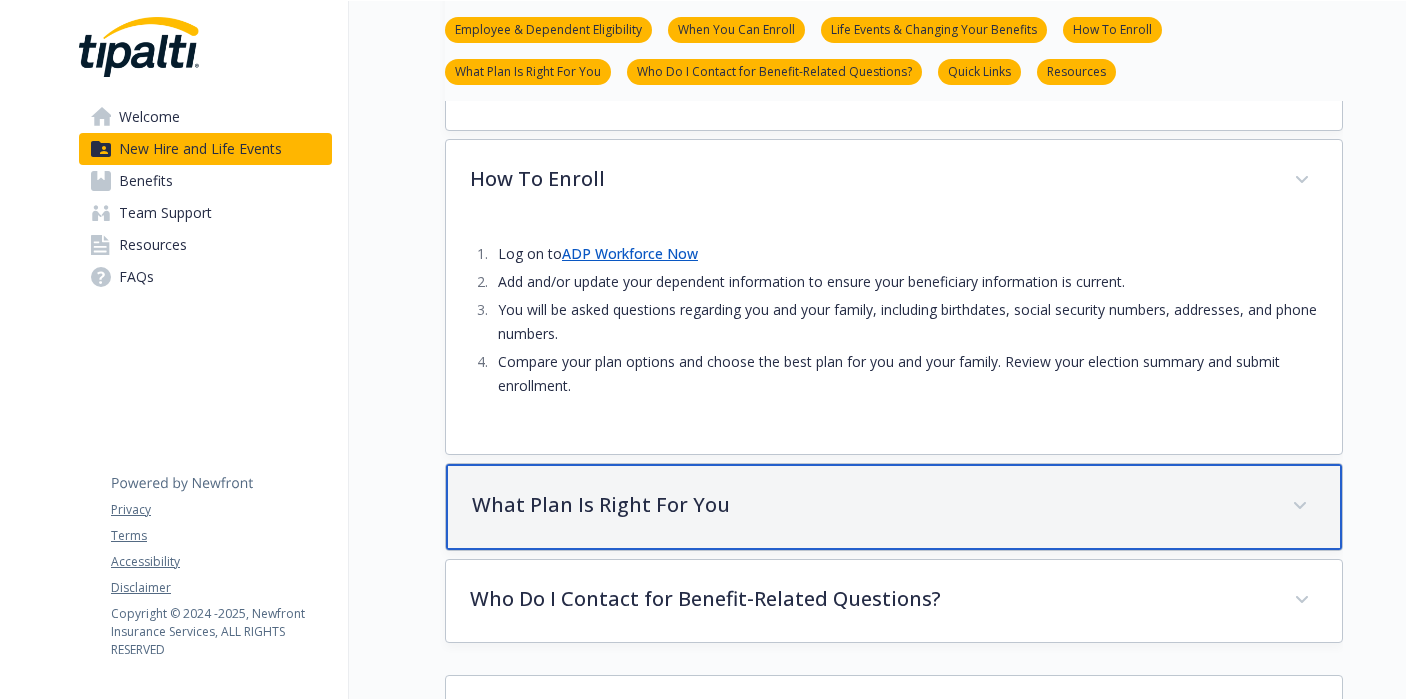 click on "What Plan Is Right For You" at bounding box center [870, 505] 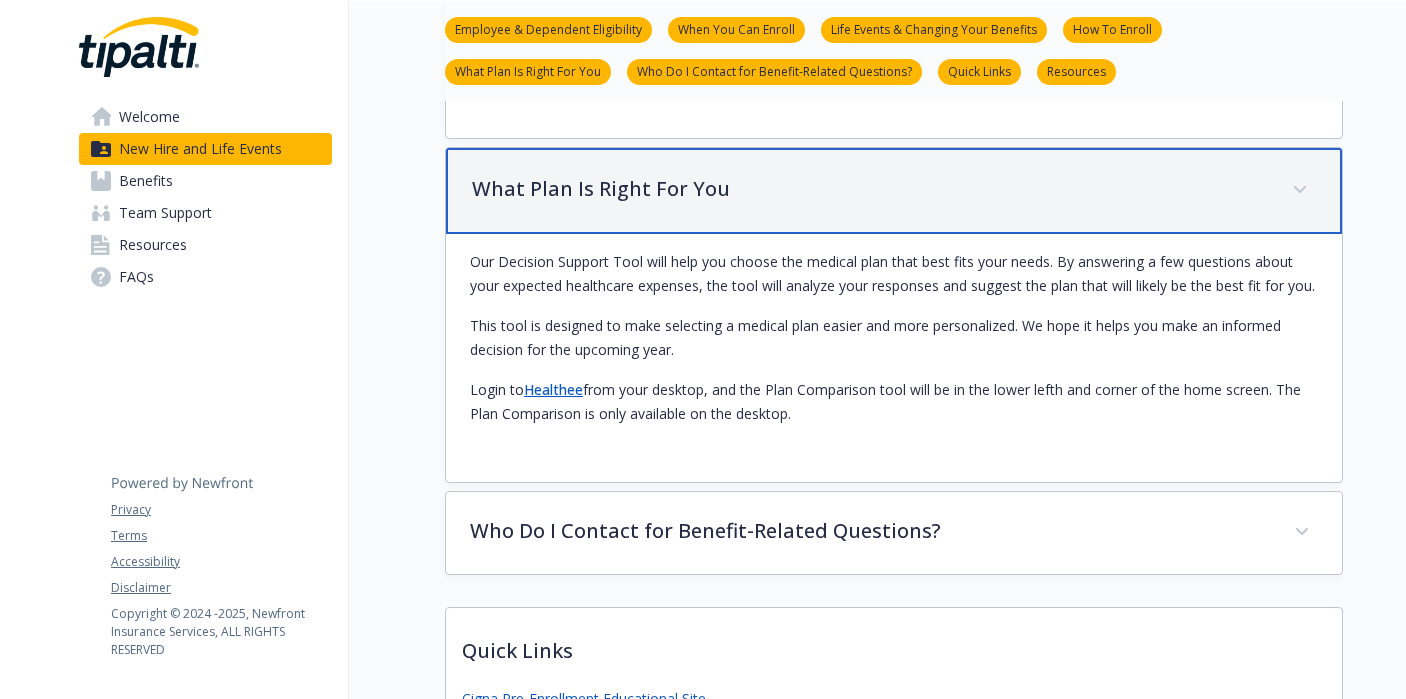 scroll, scrollTop: 1938, scrollLeft: 0, axis: vertical 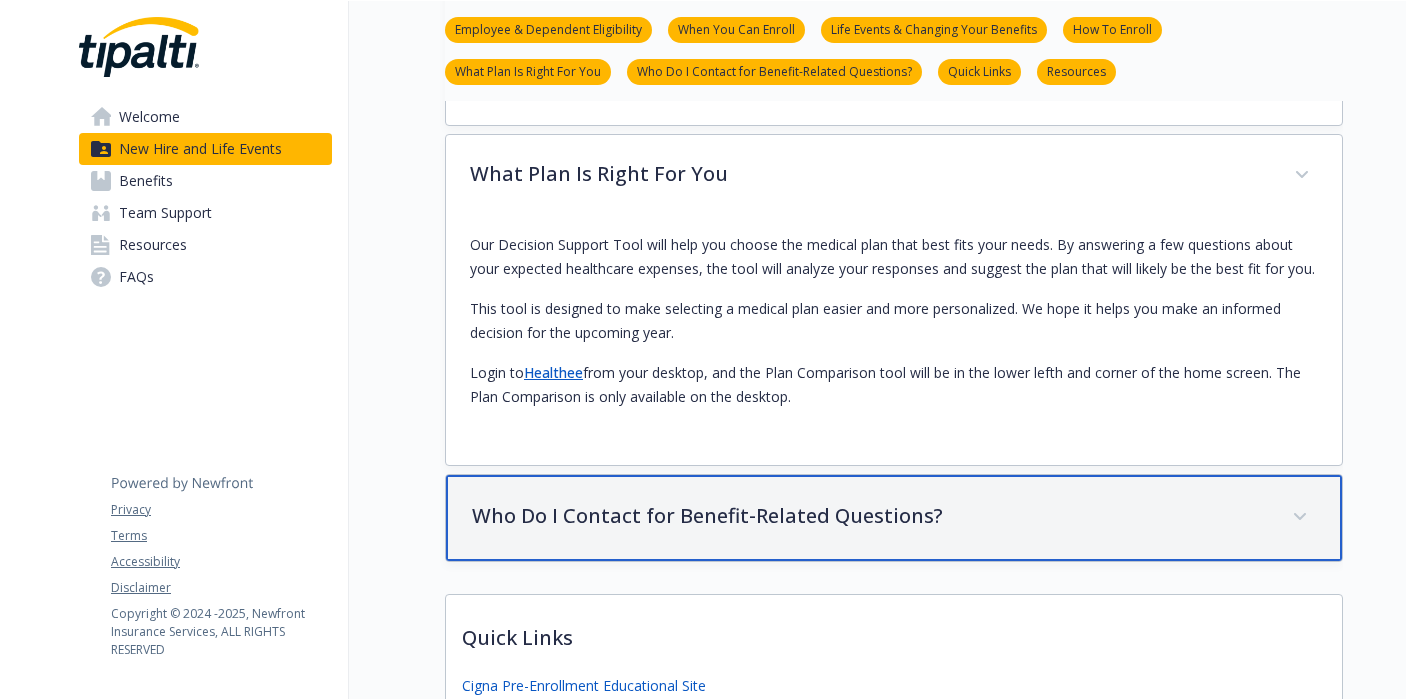 click on "Who Do I Contact for Benefit-Related Questions?" at bounding box center [894, 518] 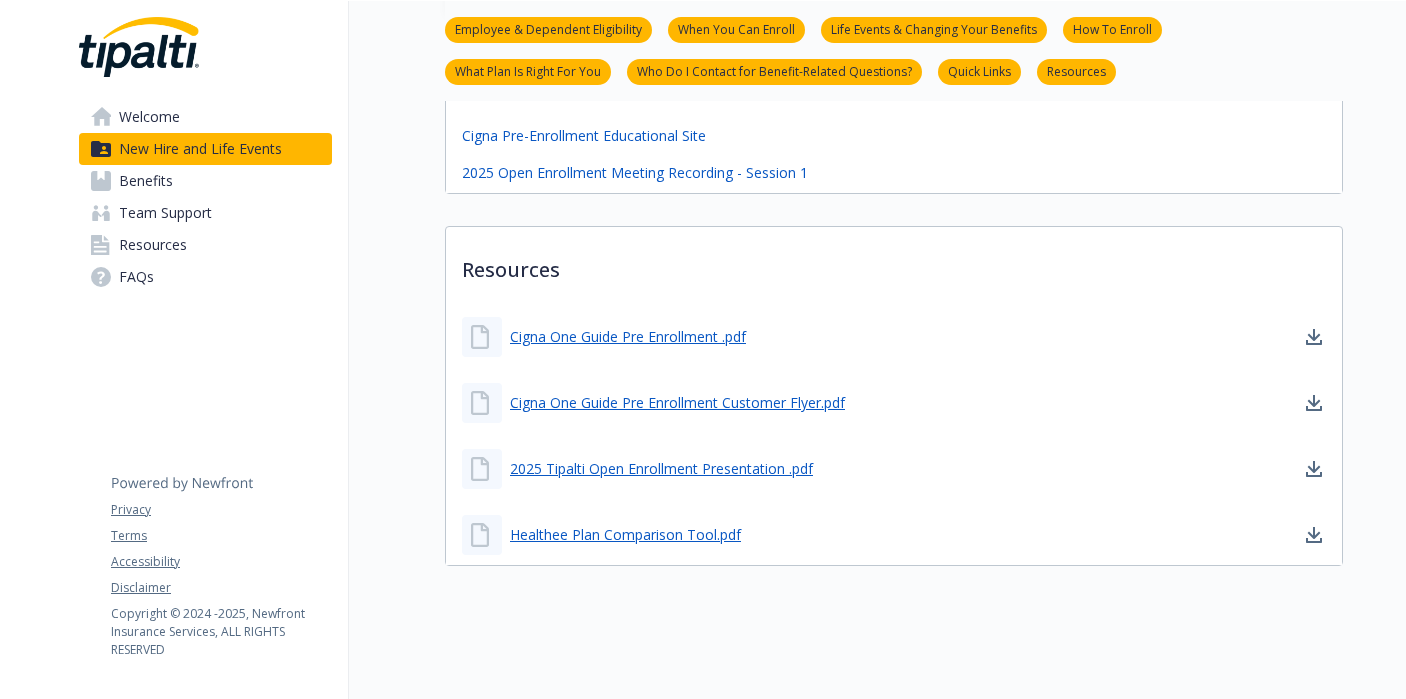 scroll, scrollTop: 2715, scrollLeft: 0, axis: vertical 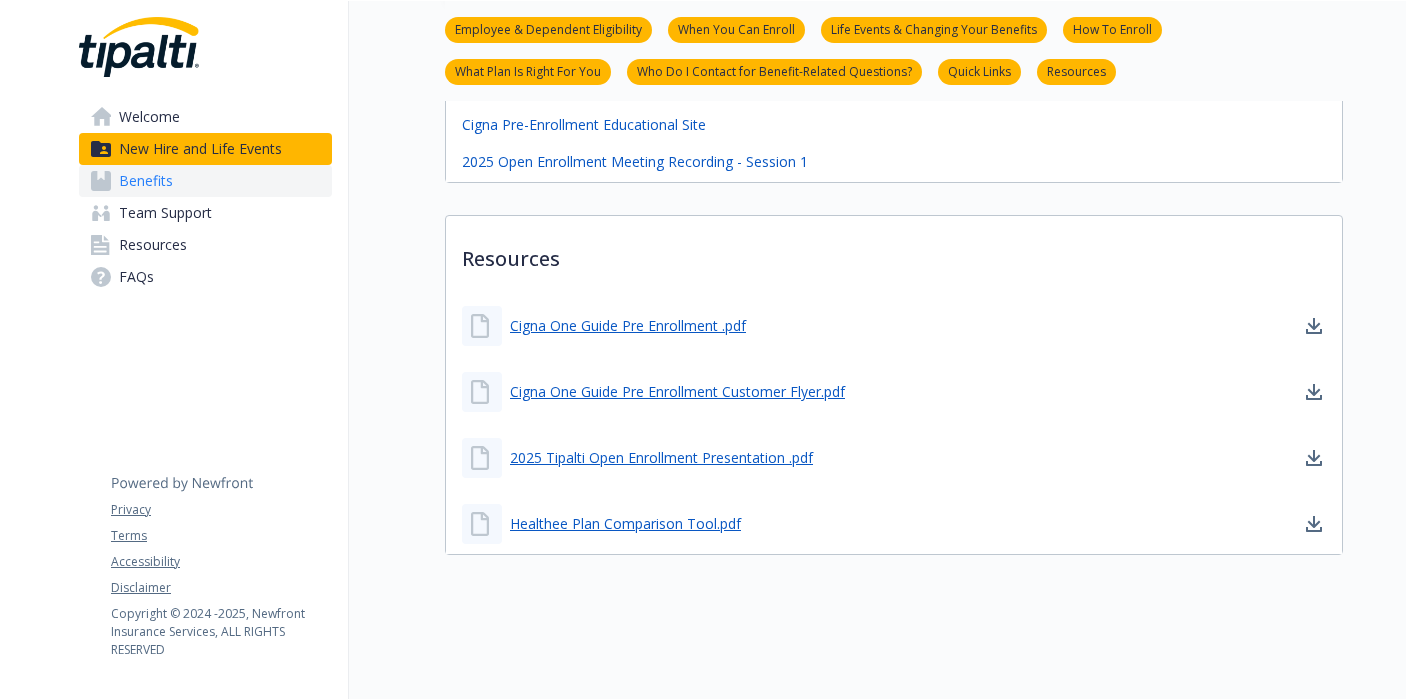 click on "Benefits" at bounding box center [146, 181] 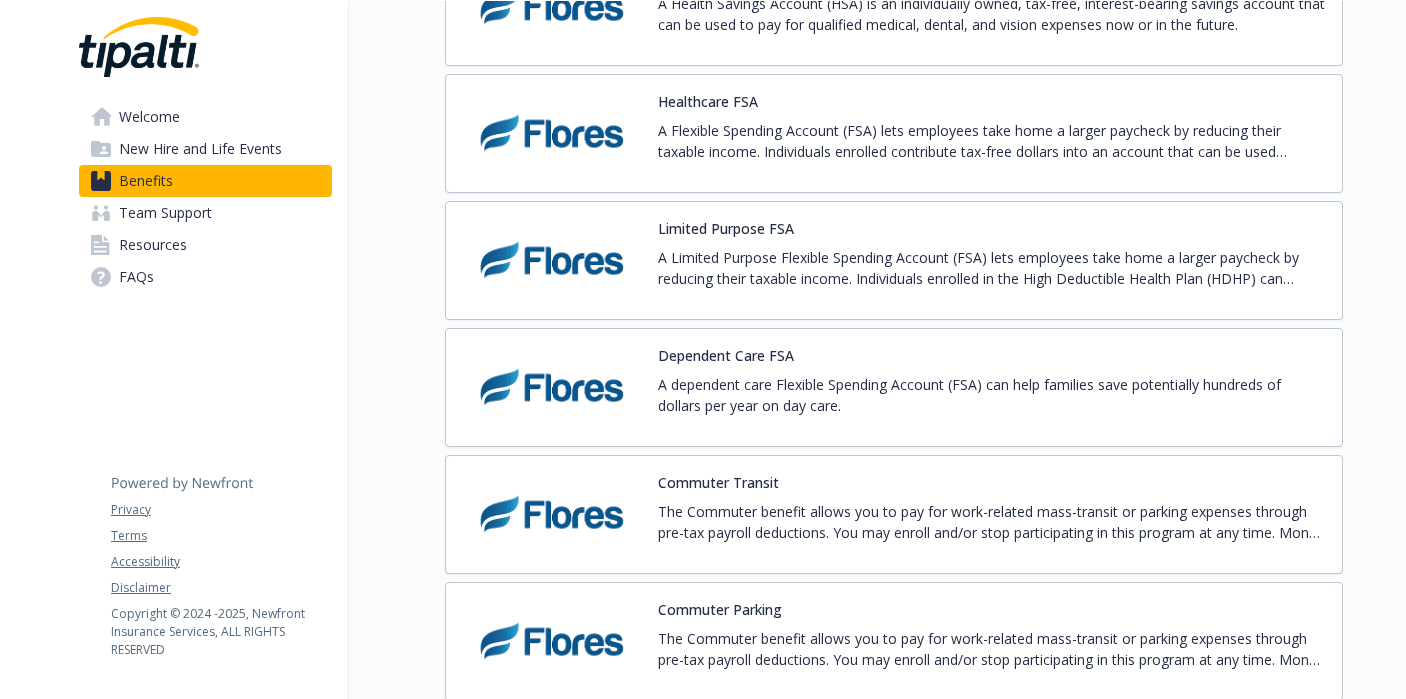 scroll, scrollTop: 2814, scrollLeft: 0, axis: vertical 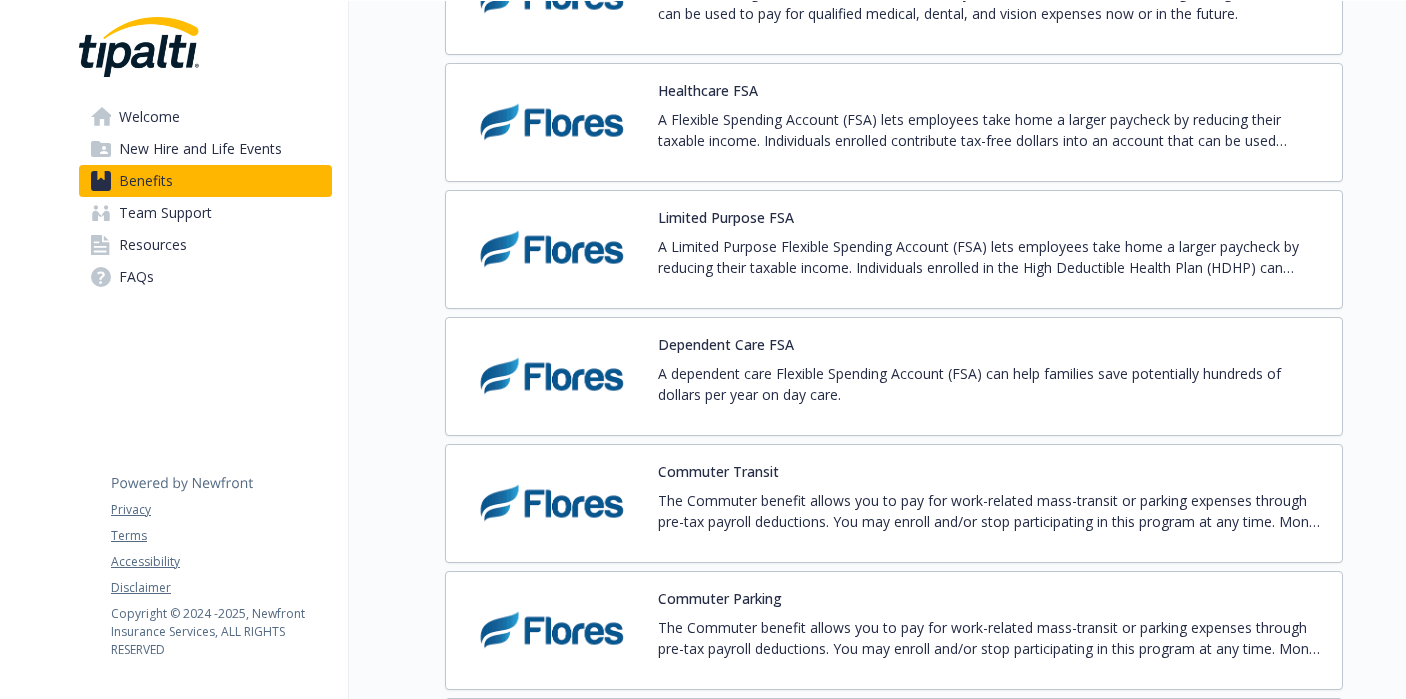 click at bounding box center (552, 503) 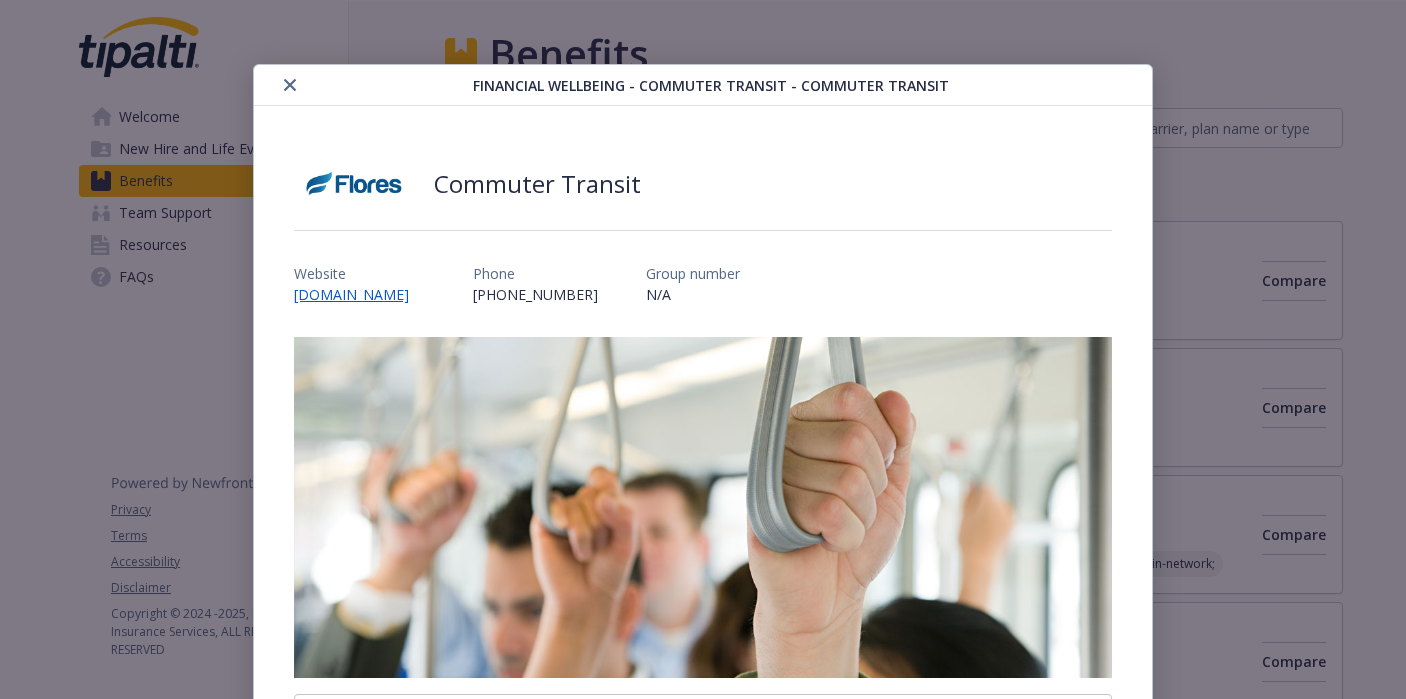 scroll, scrollTop: 2814, scrollLeft: 0, axis: vertical 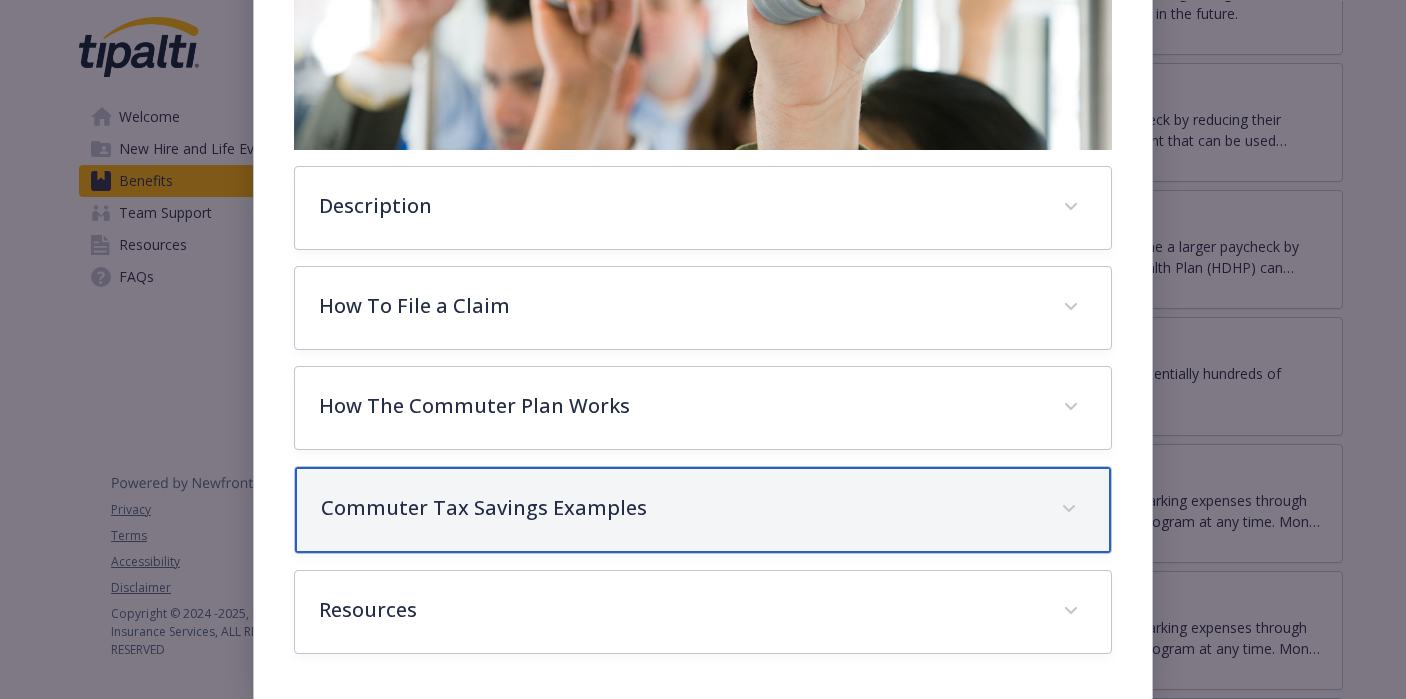click on "Commuter Tax Savings Examples" at bounding box center [703, 510] 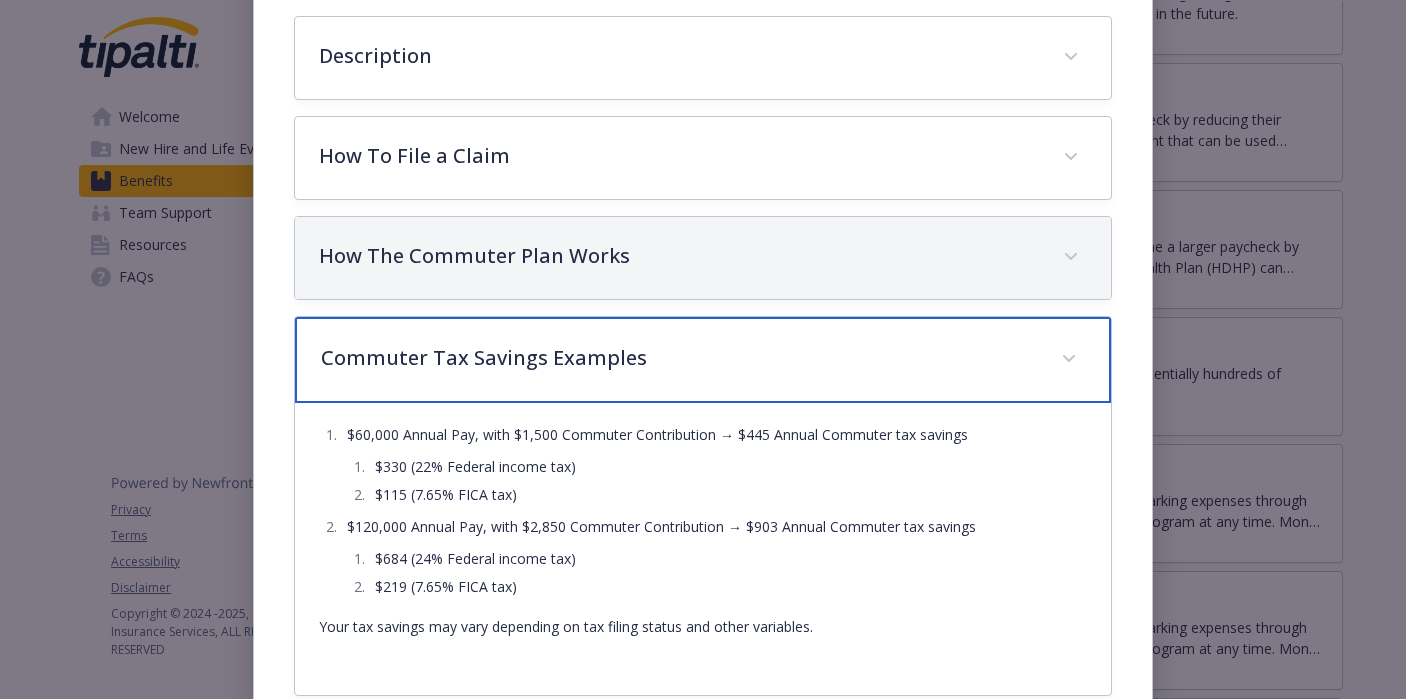 scroll, scrollTop: 646, scrollLeft: 0, axis: vertical 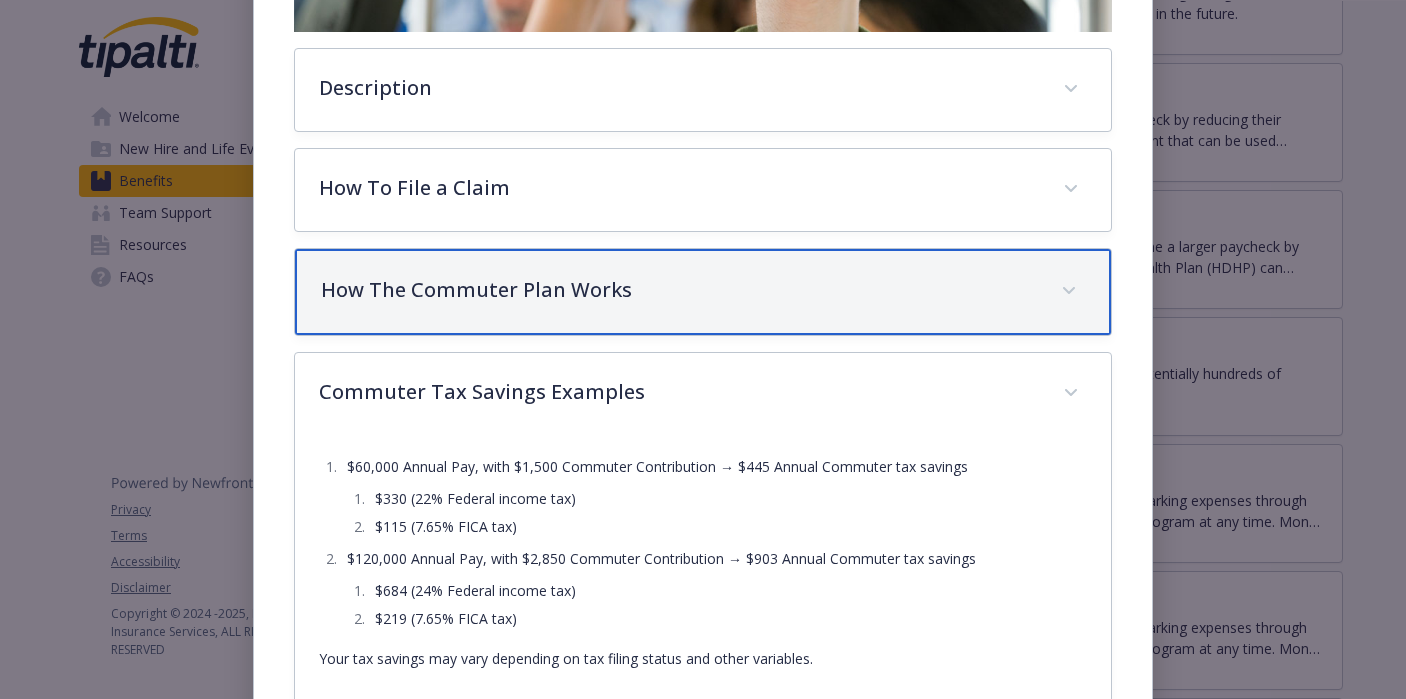 click on "How The Commuter Plan Works" at bounding box center [679, 290] 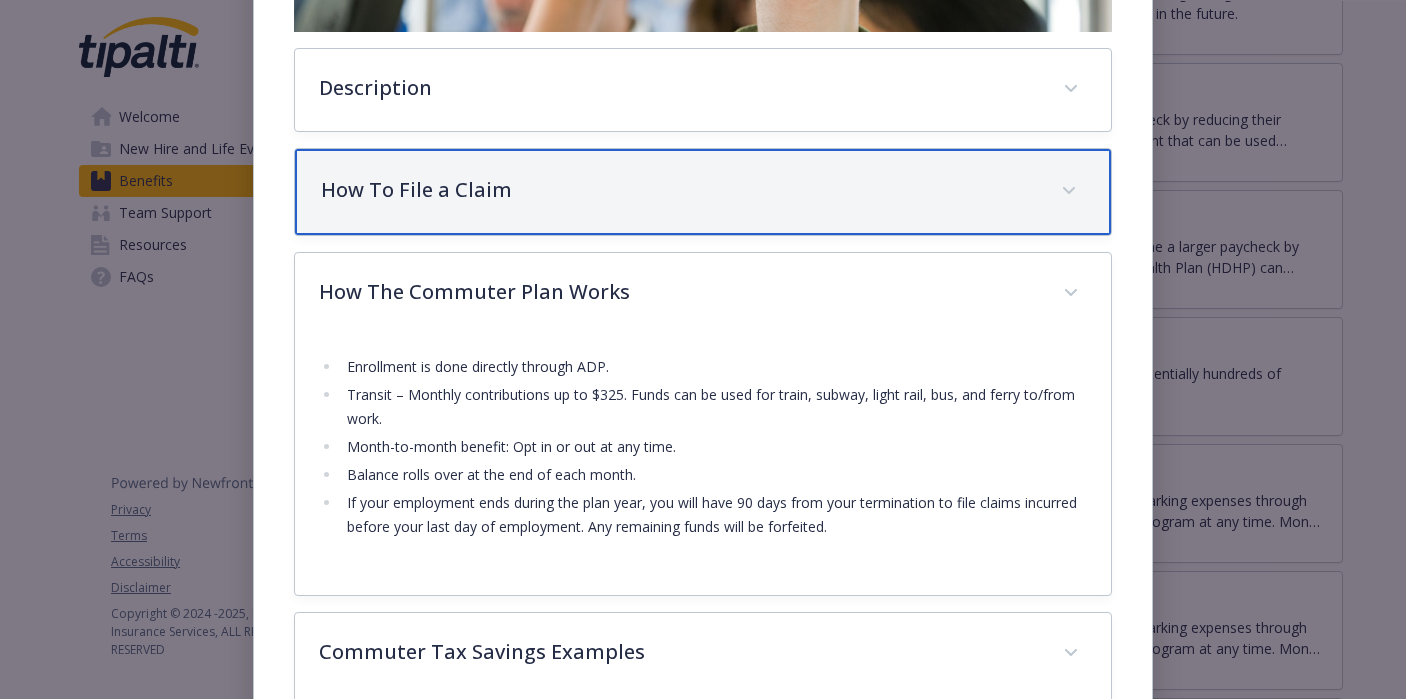 click on "How To File a Claim" at bounding box center (679, 190) 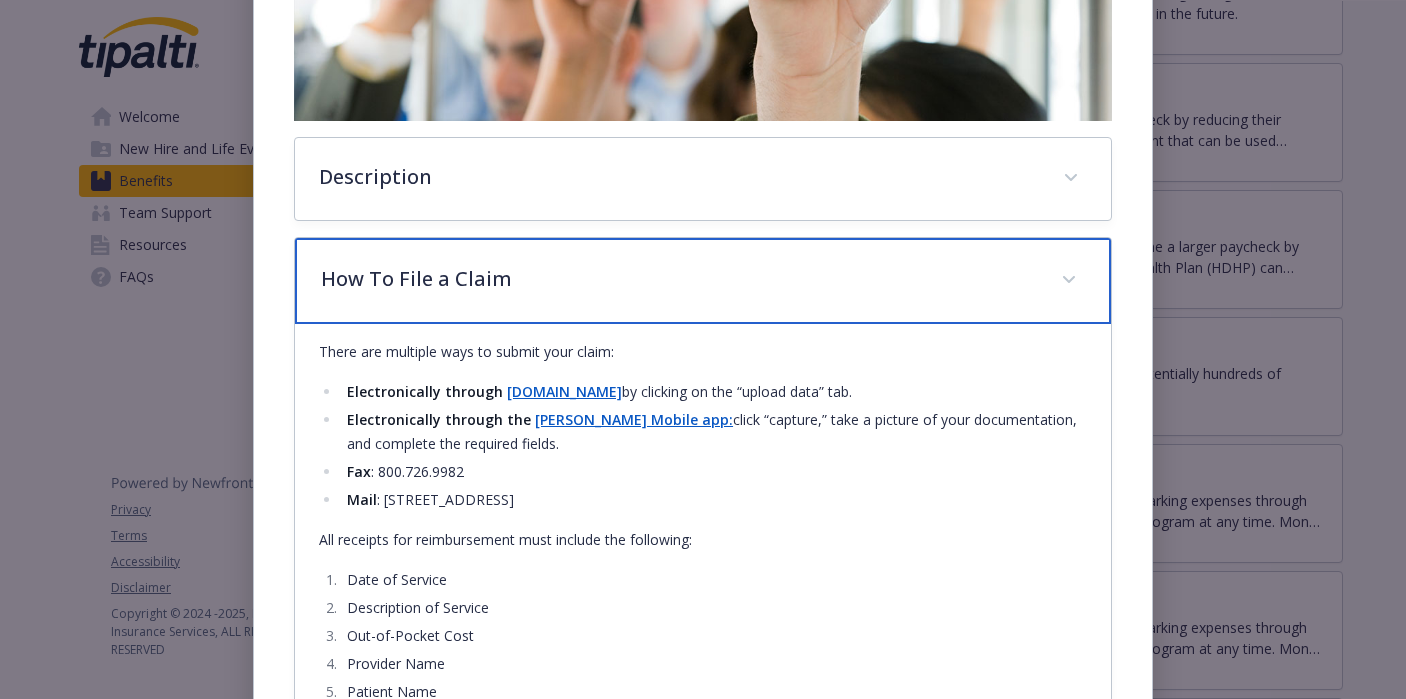 scroll, scrollTop: 497, scrollLeft: 0, axis: vertical 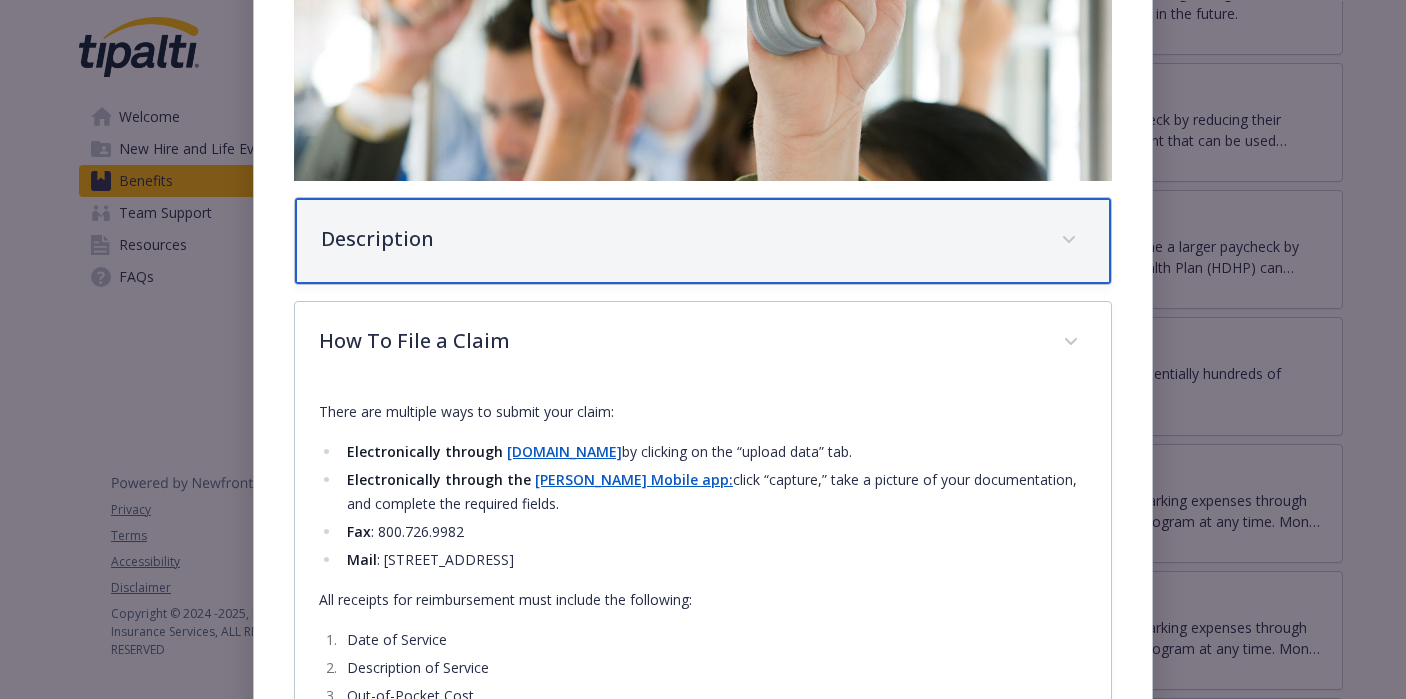 click on "Description" at bounding box center (679, 239) 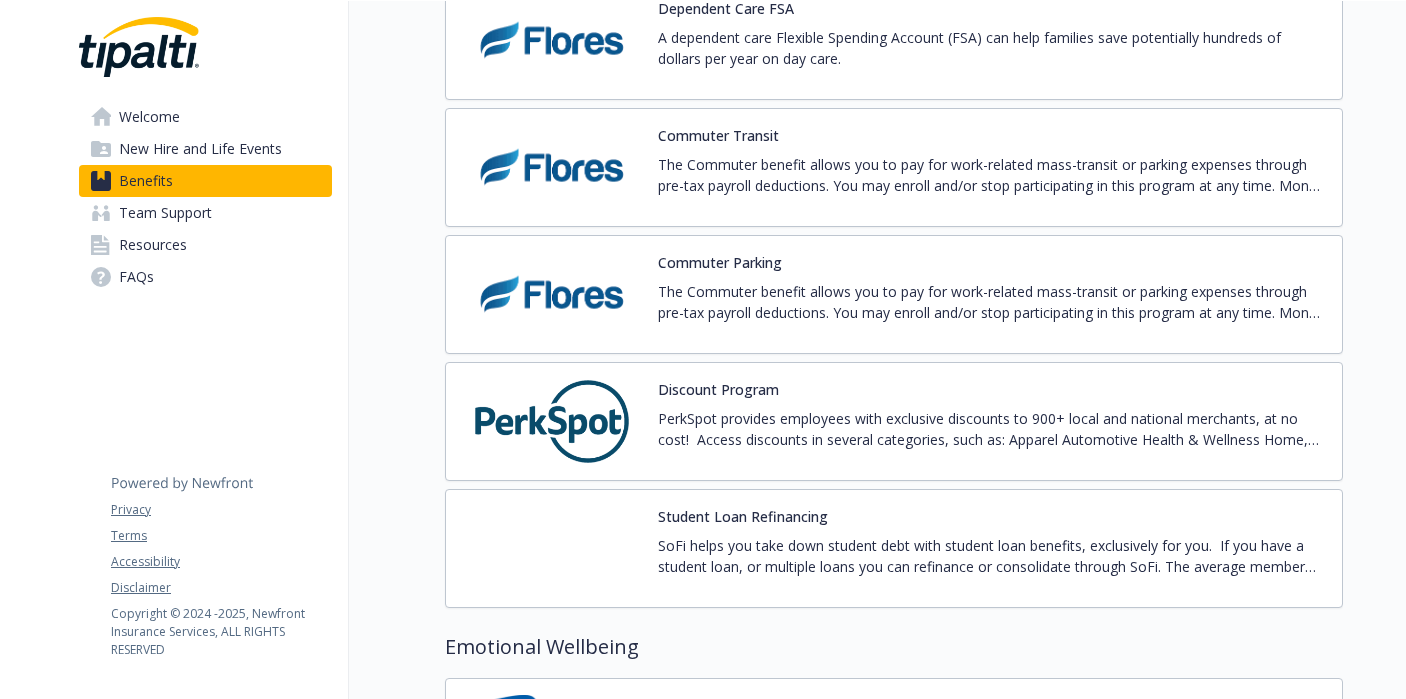scroll, scrollTop: 3159, scrollLeft: 0, axis: vertical 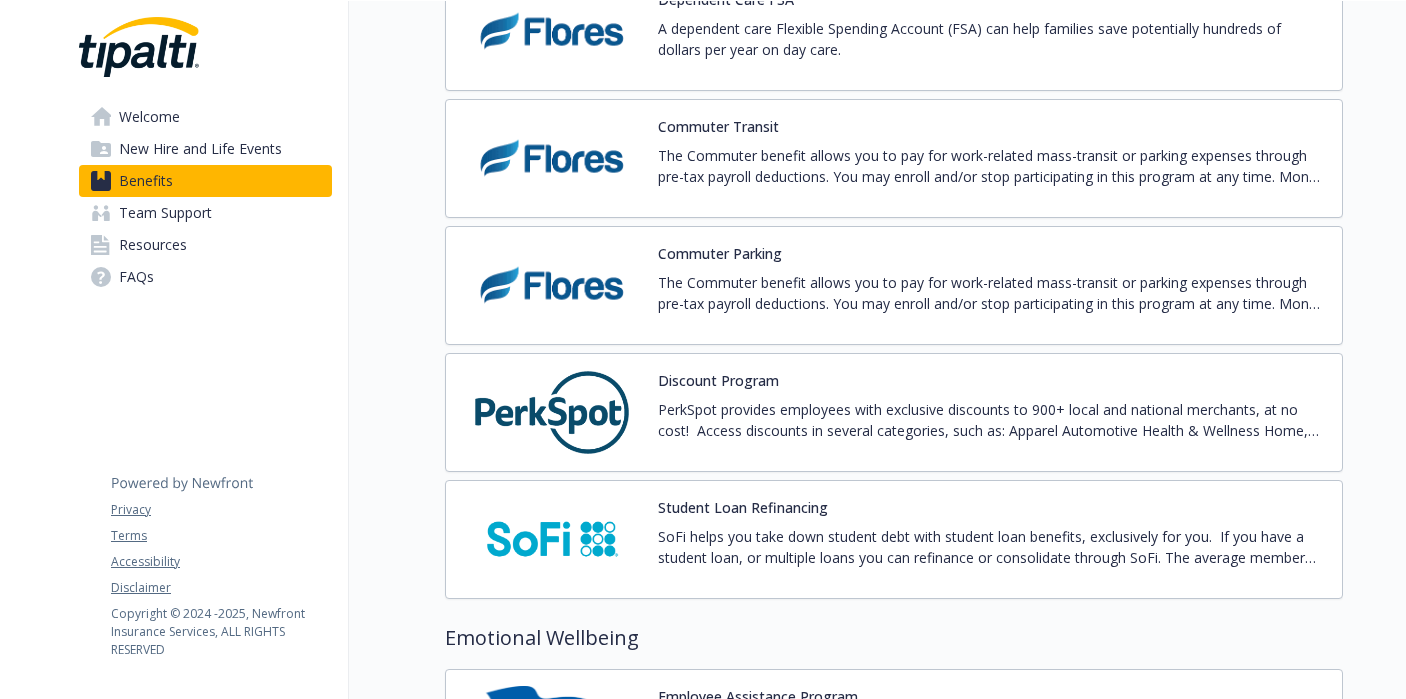 click on "PerkSpot provides employees with exclusive discounts to 900+ local and national merchants, at no cost!
Access discounts in several categories, such as:
Apparel
Automotive
Health & Wellness
Home, Garden & Pets
Computer & Electronics
Cell Phones
Flowers & Gifts
Tickets & Entertainment
Travel & Hotels
Employees who would like to sign up for PerkSpot can register and sign up with their Tipalti email by visiting: [DOMAIN_NAME]" at bounding box center (992, 420) 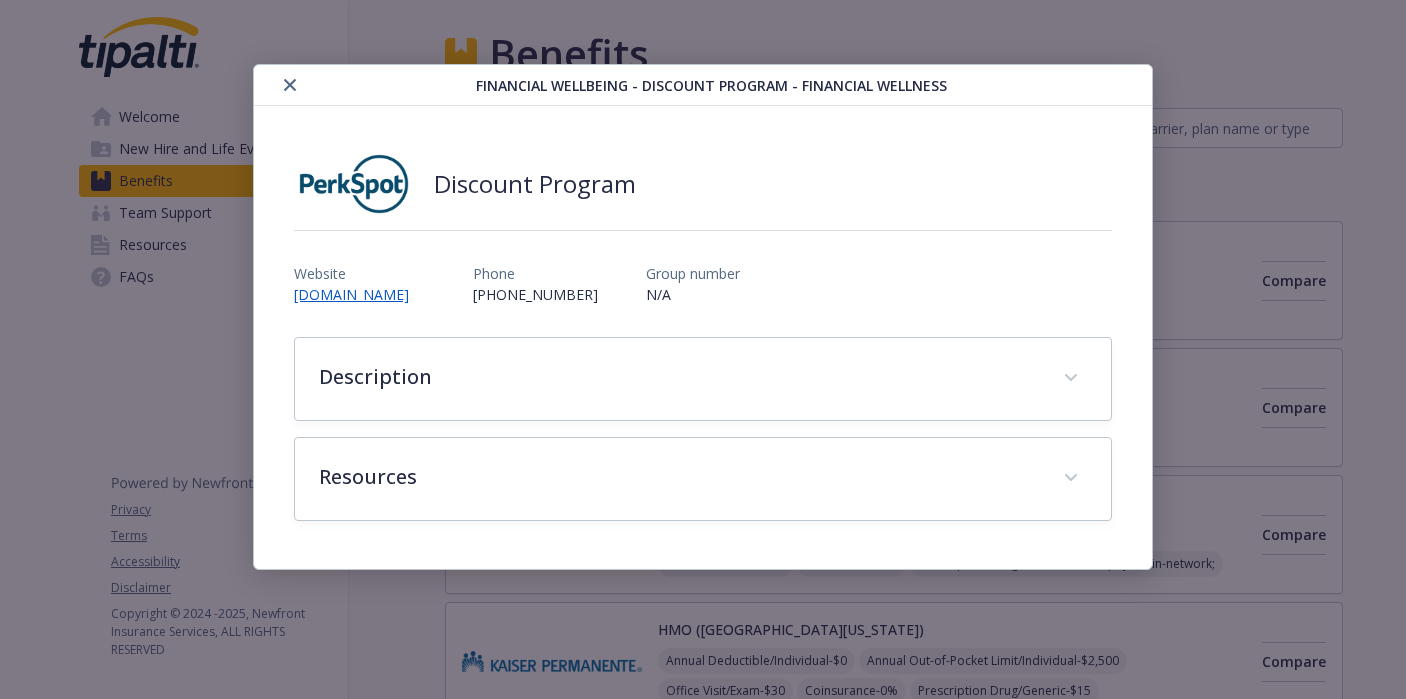 scroll, scrollTop: 3159, scrollLeft: 0, axis: vertical 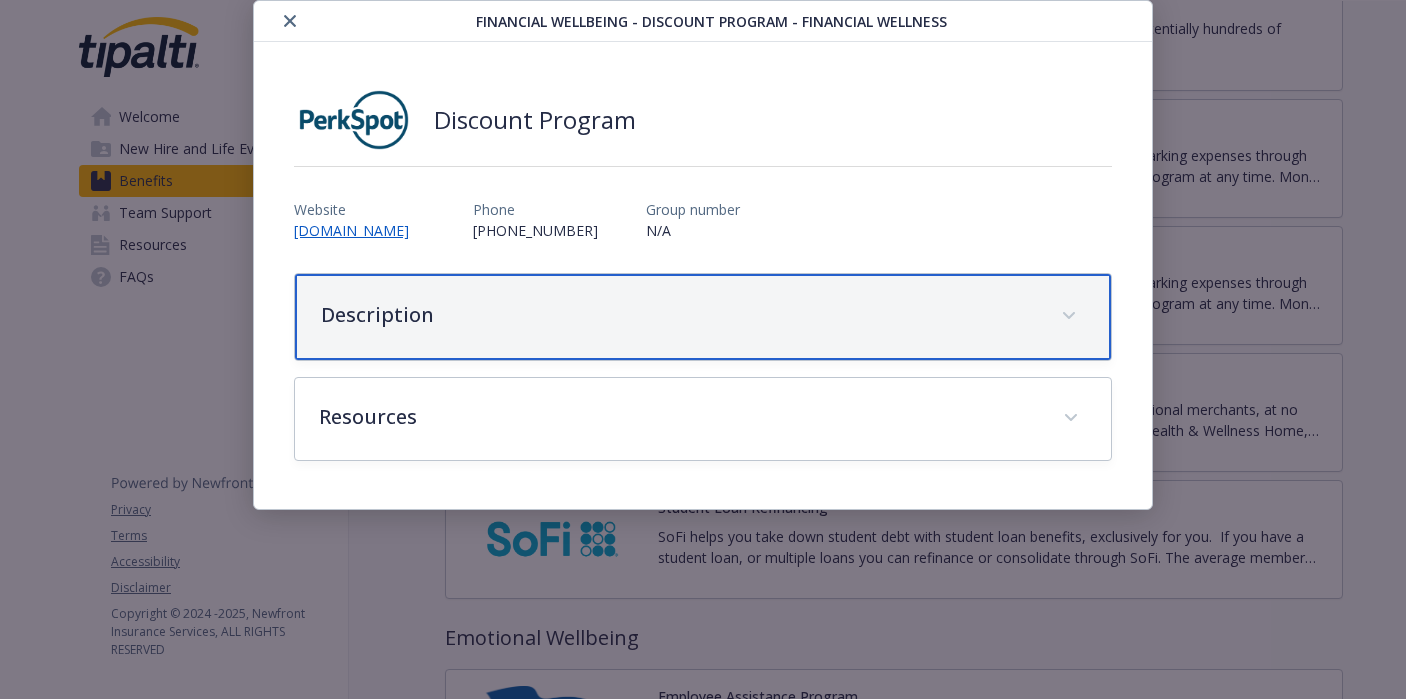 click on "Description" at bounding box center [679, 315] 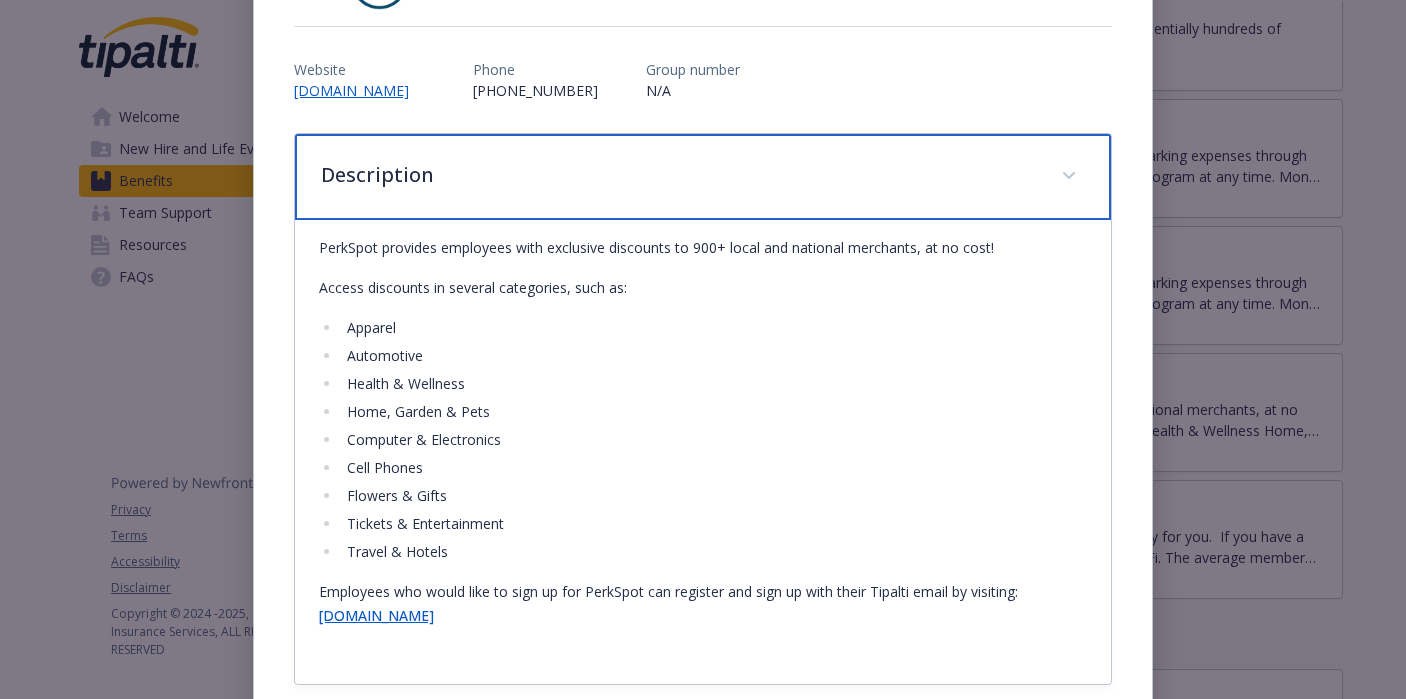 scroll, scrollTop: 205, scrollLeft: 0, axis: vertical 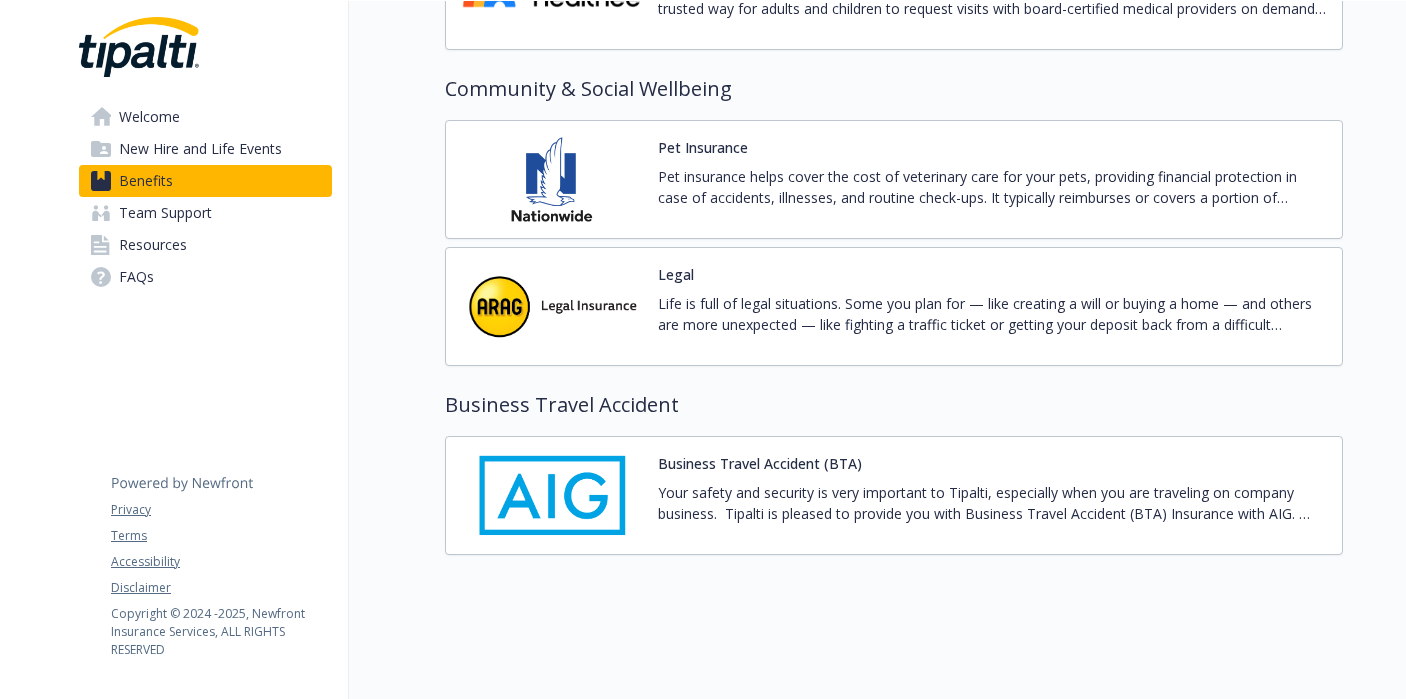 click on "Benefits" at bounding box center [205, 181] 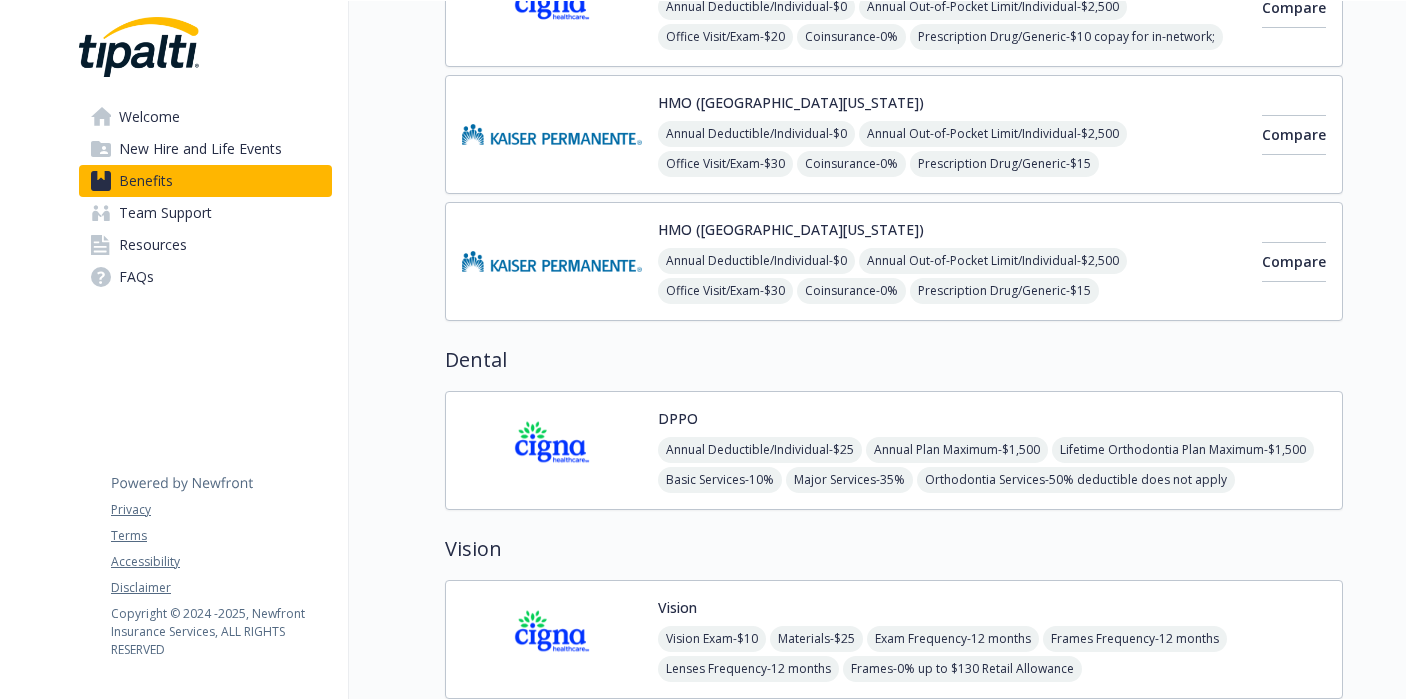 scroll, scrollTop: 0, scrollLeft: 0, axis: both 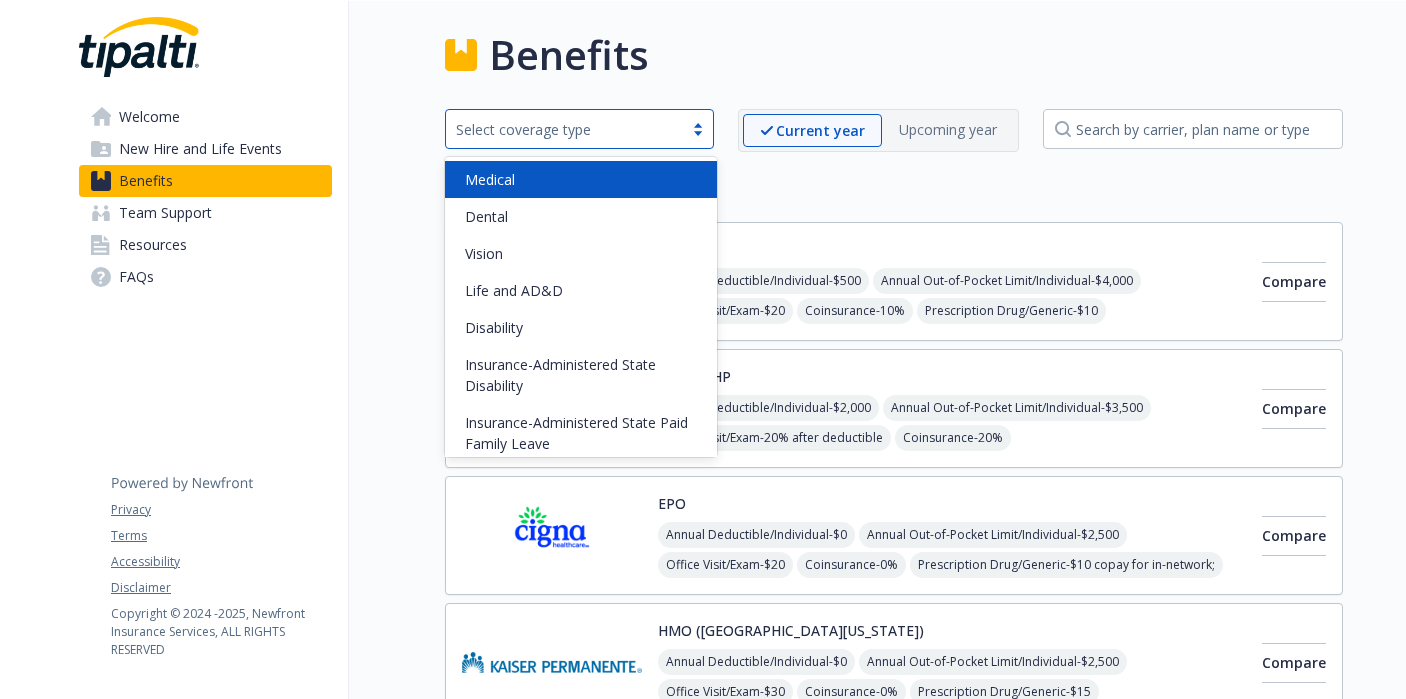 click on "Select coverage type" at bounding box center (579, 129) 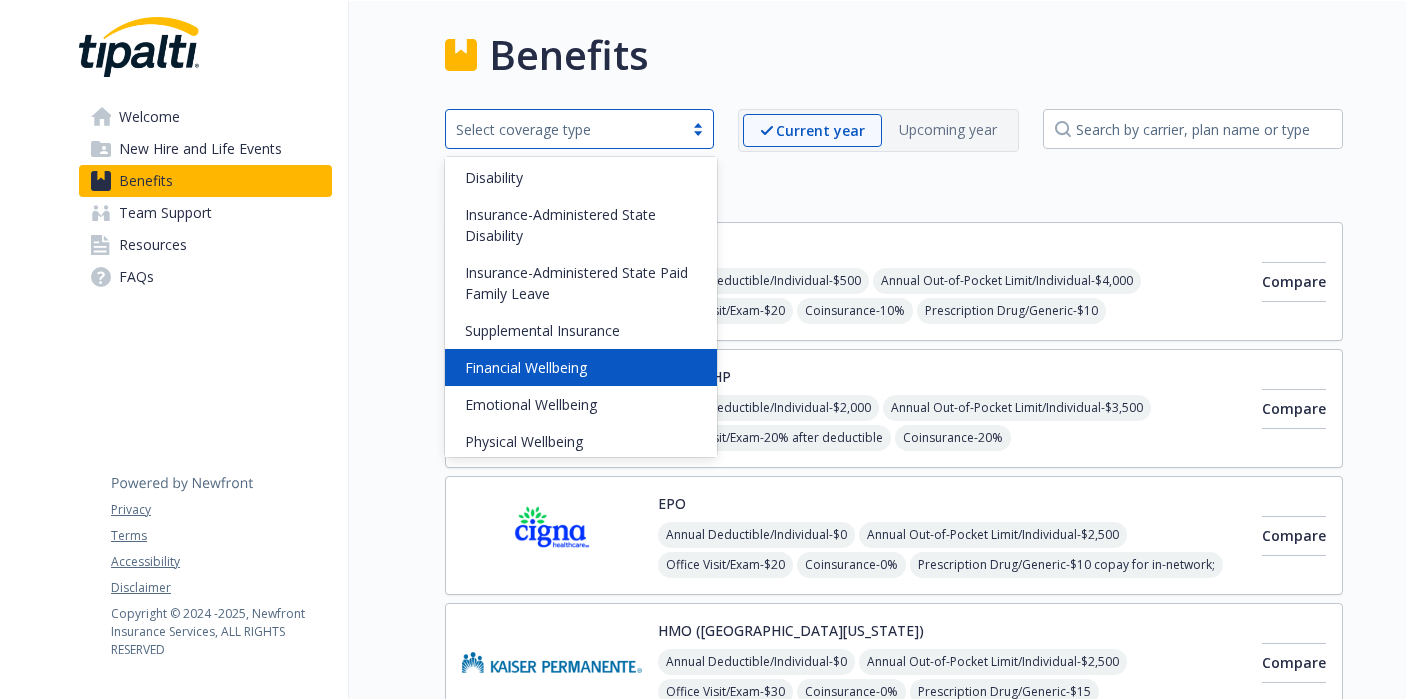 scroll, scrollTop: 0, scrollLeft: 0, axis: both 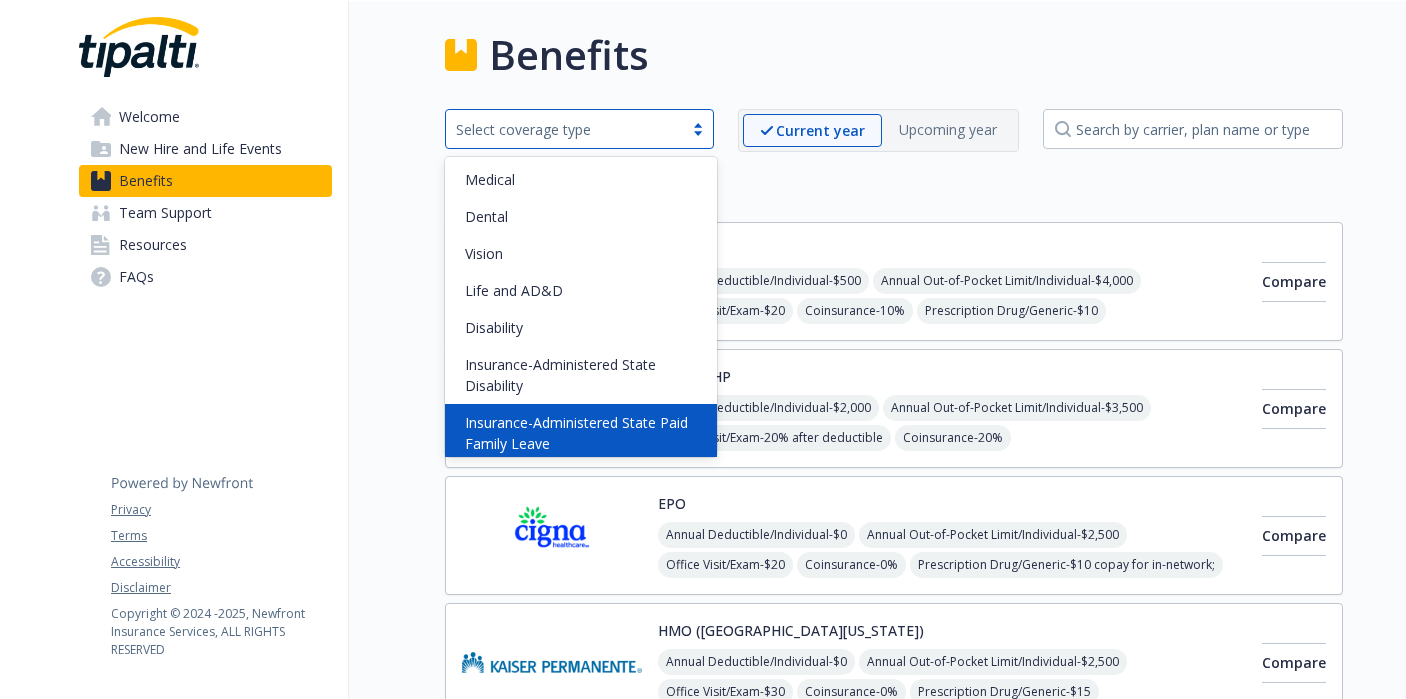 click on "Insurance-Administered State Paid Family Leave" at bounding box center [585, 433] 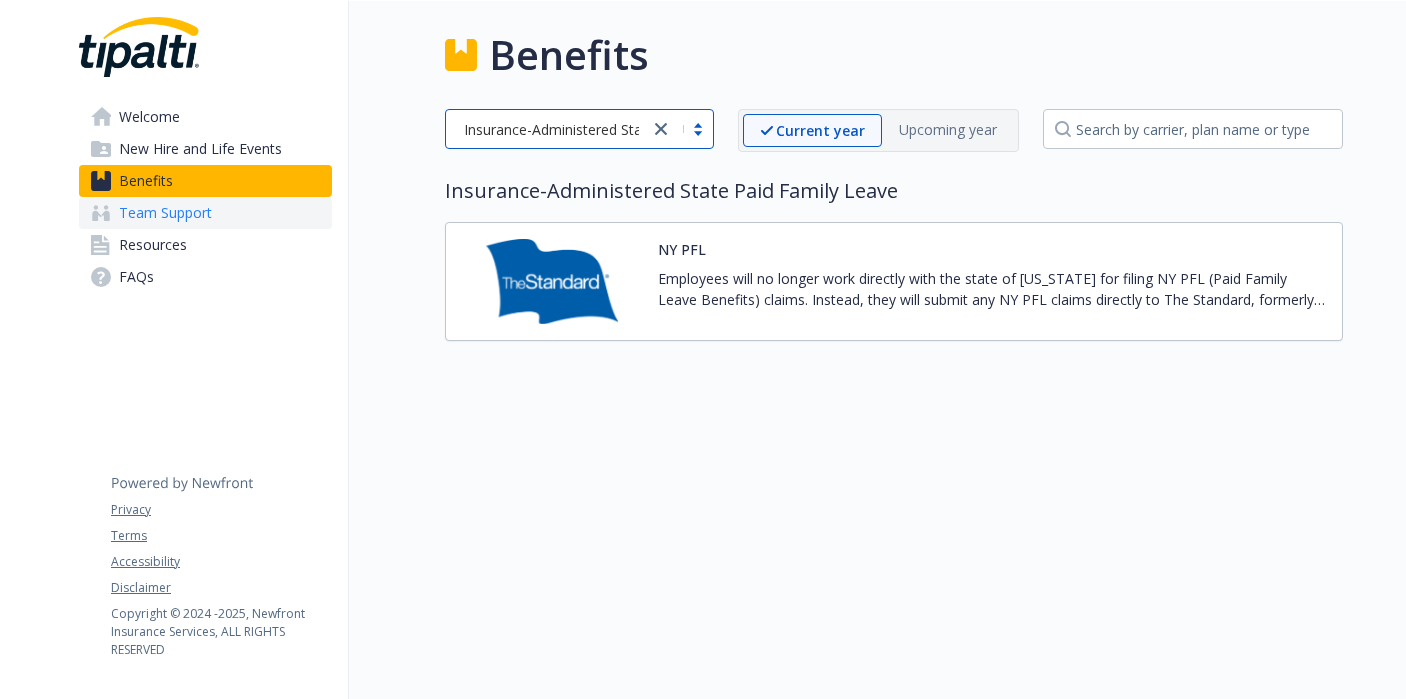 click on "Team Support" at bounding box center [205, 213] 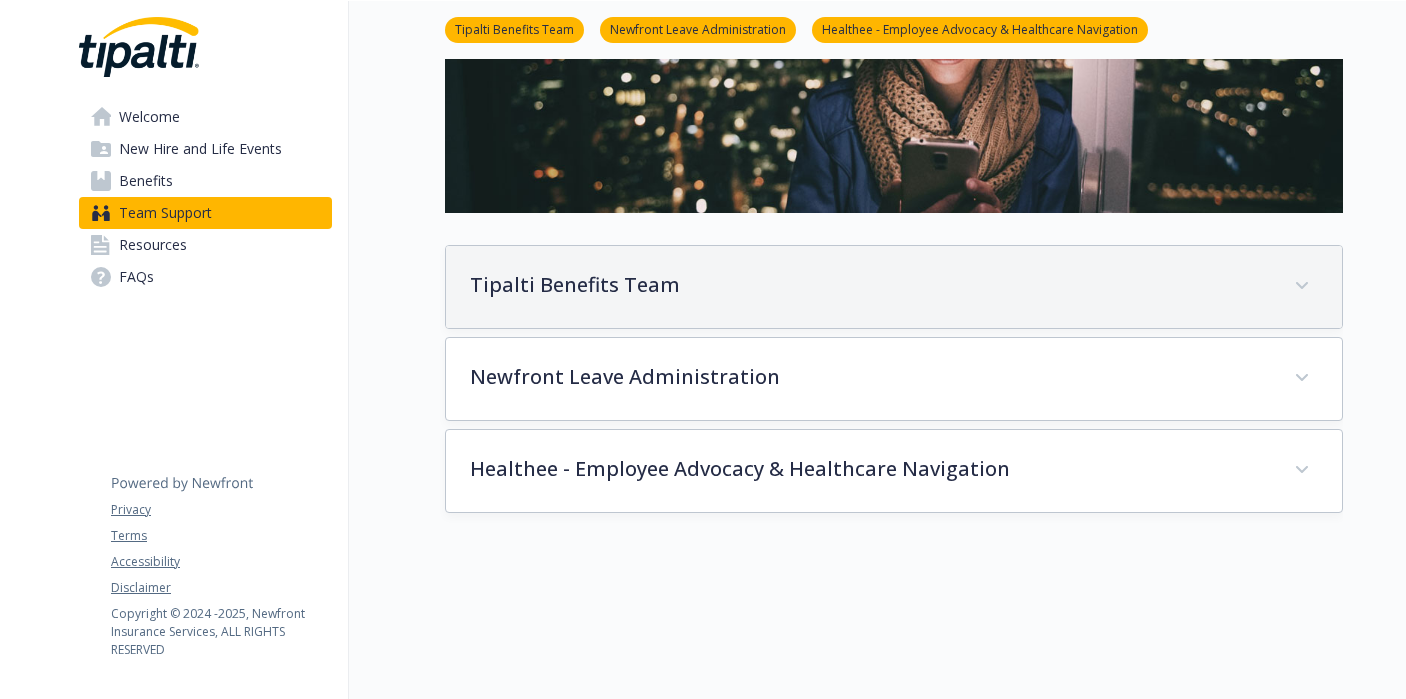 scroll, scrollTop: 260, scrollLeft: 0, axis: vertical 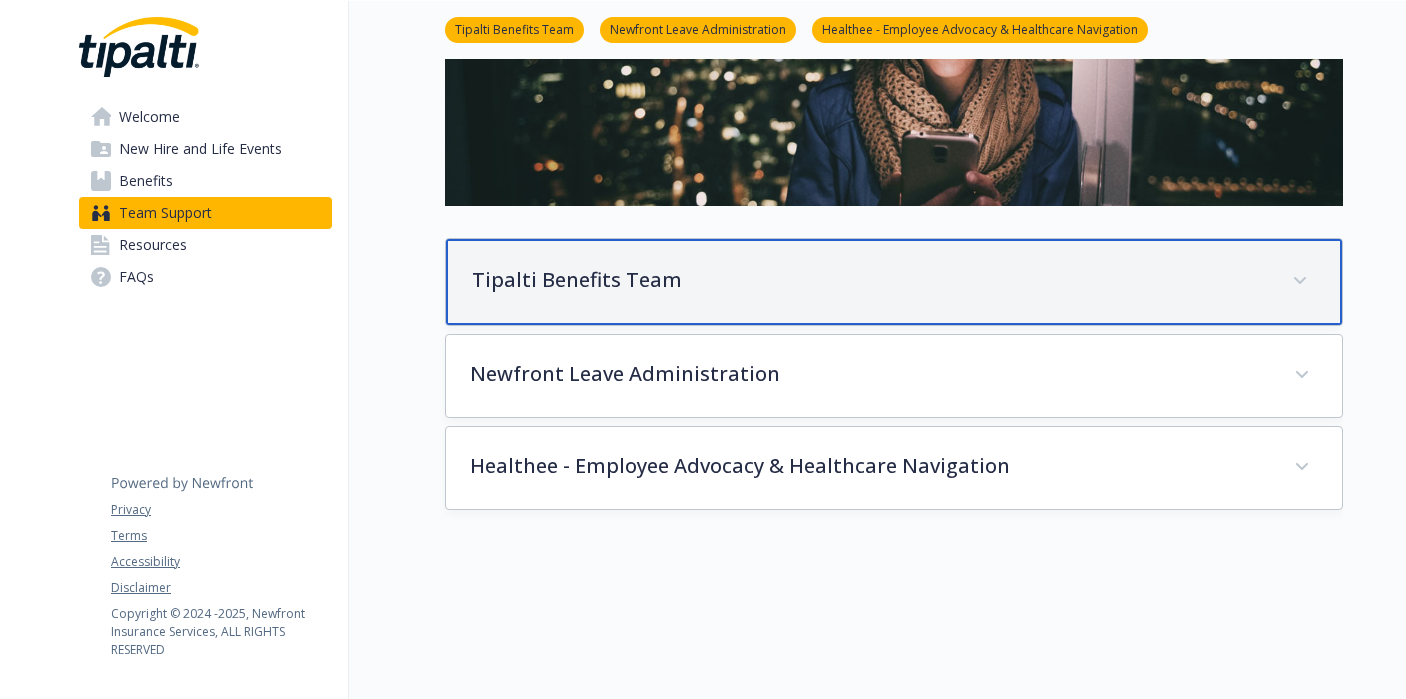 click on "Tipalti Benefits Team" at bounding box center (894, 282) 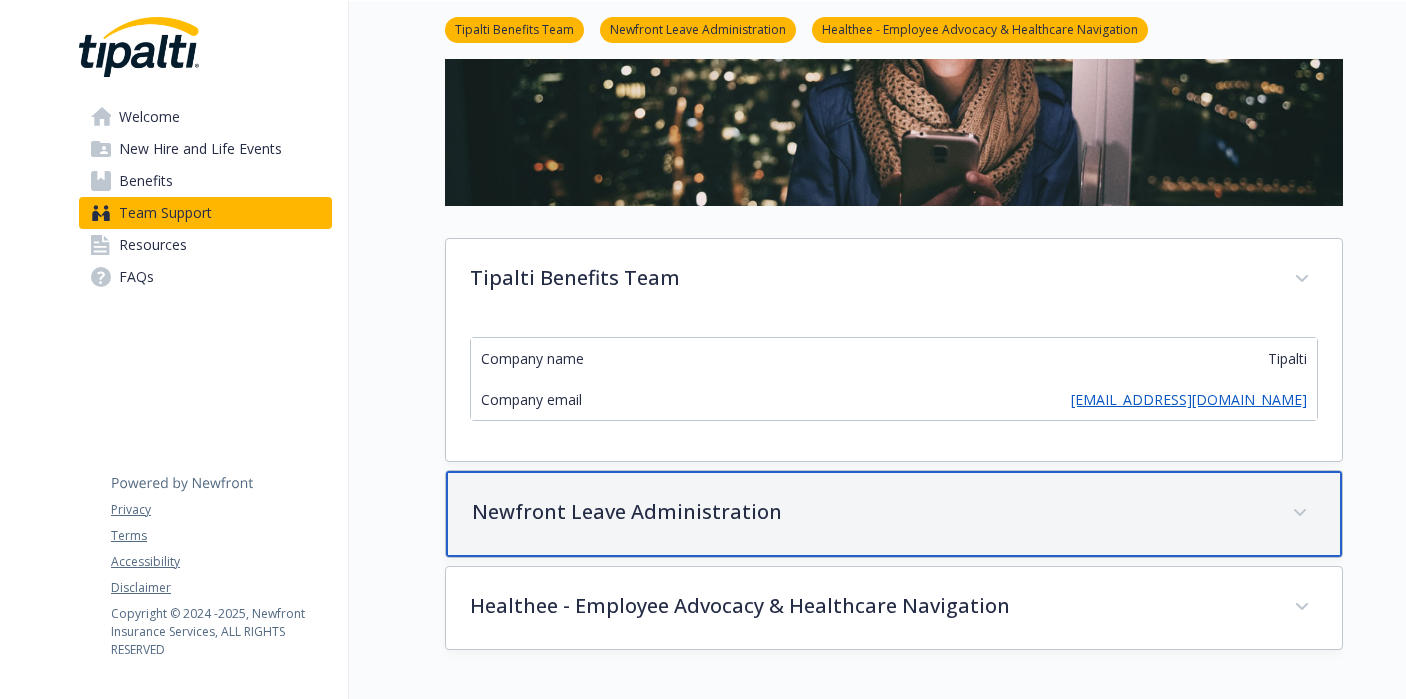 click on "Newfront Leave Administration" at bounding box center (894, 514) 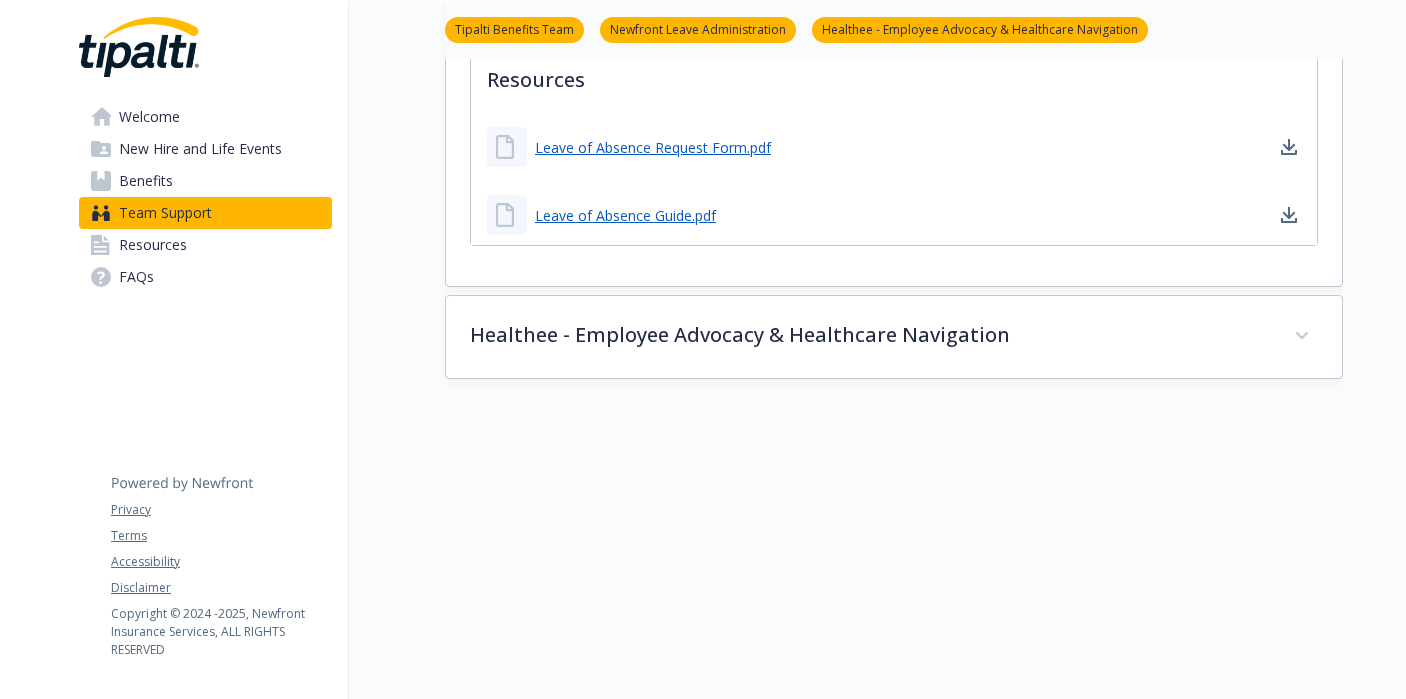 scroll, scrollTop: 2119, scrollLeft: 0, axis: vertical 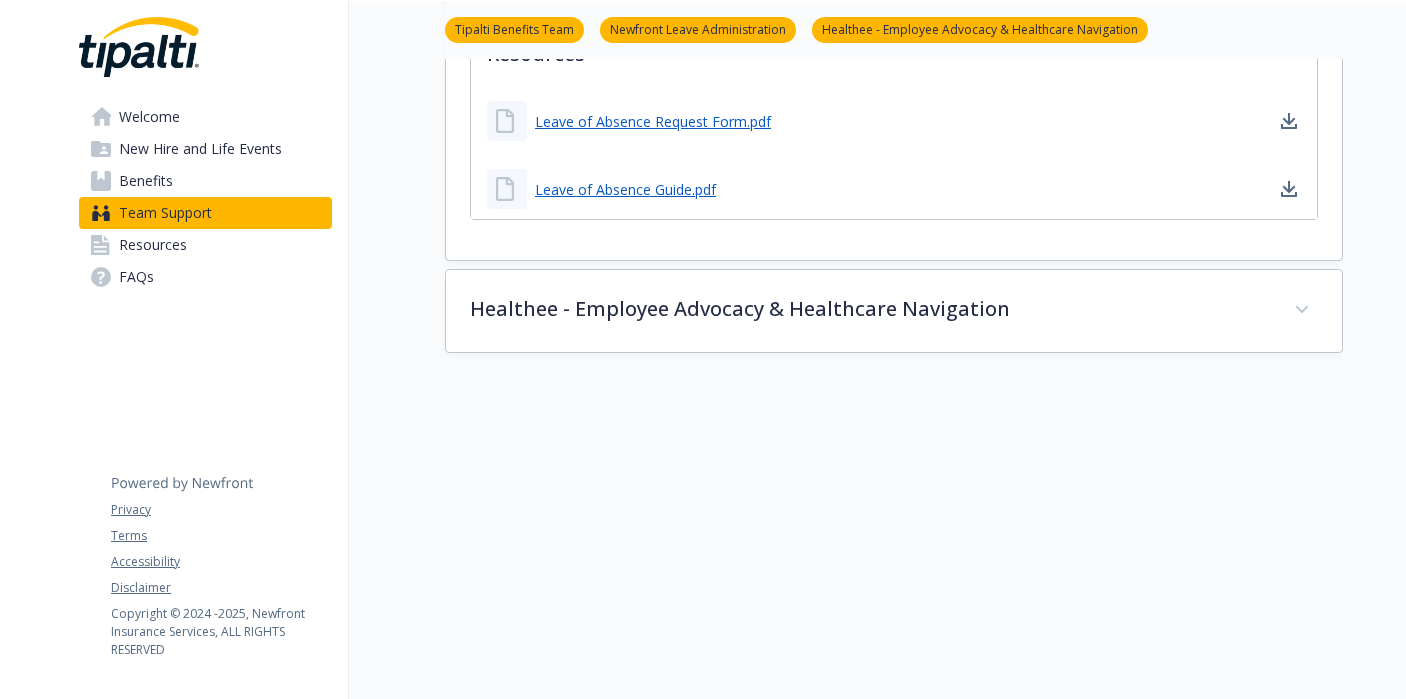 click on "[PERSON_NAME] has partnered with Newfront to assist employees with their leave of absence requests for certain circumstances such as:
Recovery from their own illness or injury
To care for their ill or injured family member
Their pregnancy/pregnancy disability
To bond with the newest addition to their family
Other reasons such as military leave or a personal leave of absence
A leave of absence may be paid or unpaid. You may be eligible for benefits to help offset lost income while you are out on a leave of absence.
For general information regarding your employer’s policies and/or external benefits that may be available to help offset lost income, please see the Leave of Absence Guide under Resources & Forms.
How to Request a Leave of Absence
You may contact Newfront directly at  [EMAIL_ADDRESS][DOMAIN_NAME]  to request a leave of absence; or
Employee Self Service Portal Features
View your case eligibility and status." at bounding box center (894, -521) 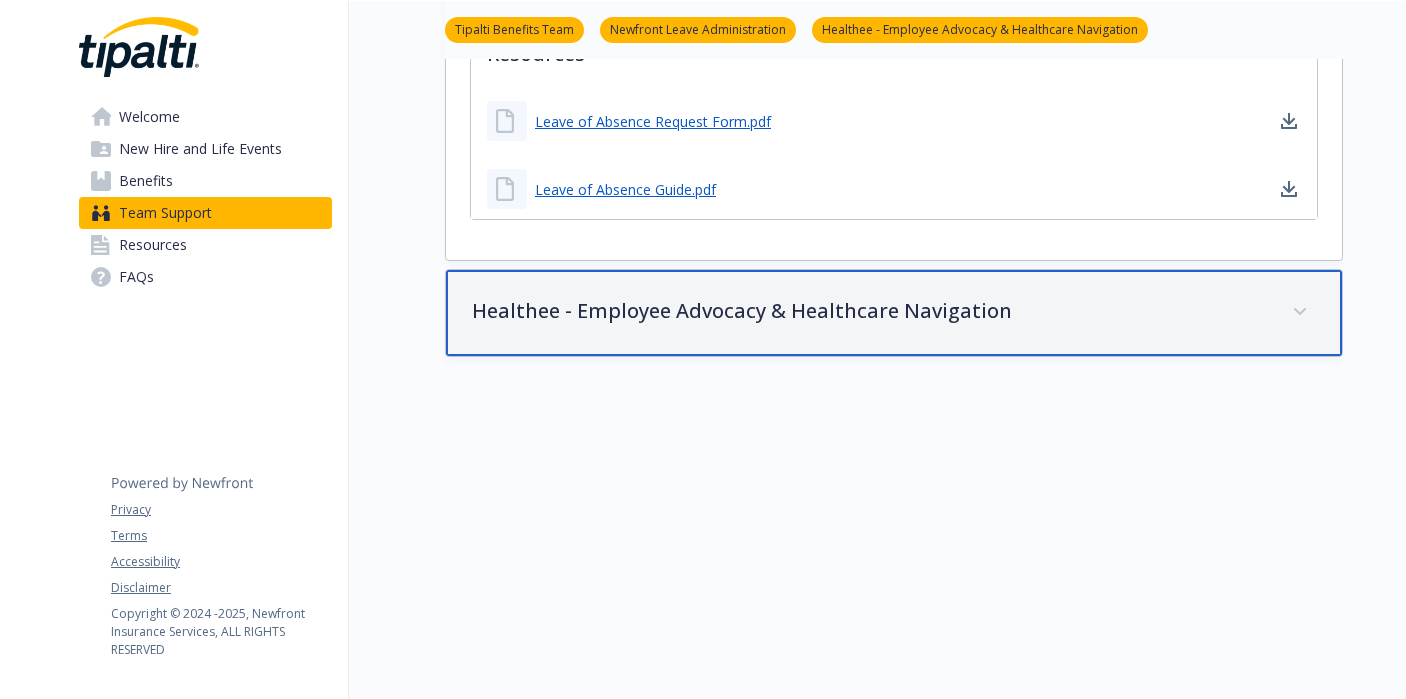 click on "Healthee - Employee Advocacy & Healthcare Navigation" at bounding box center (894, 313) 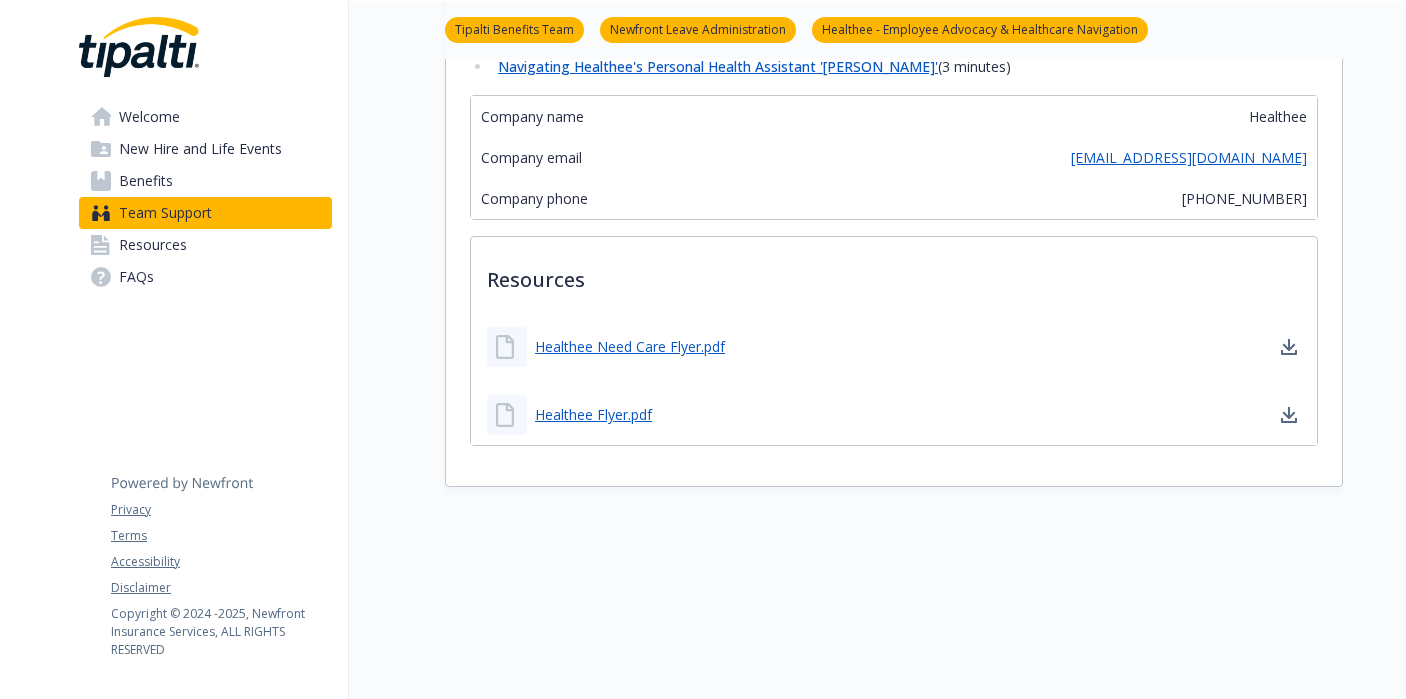 scroll, scrollTop: 3066, scrollLeft: 0, axis: vertical 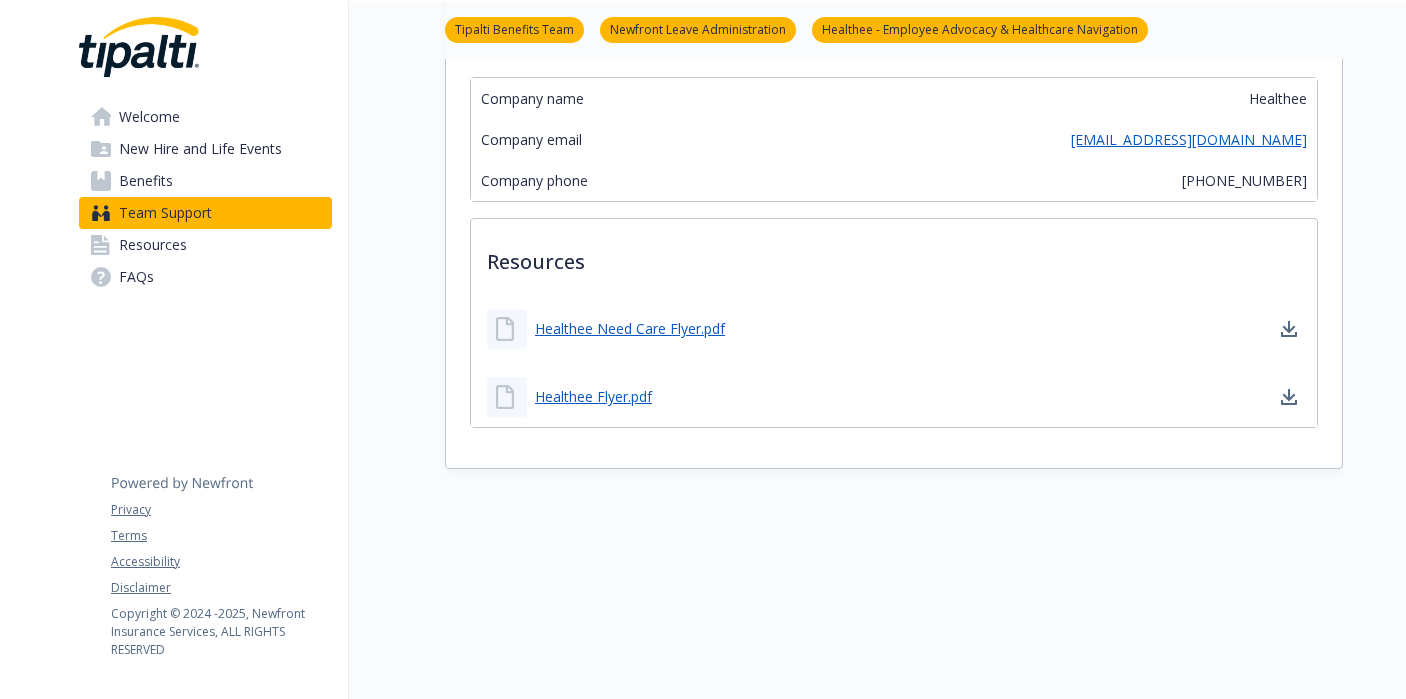 click on "Team Support" at bounding box center (205, 213) 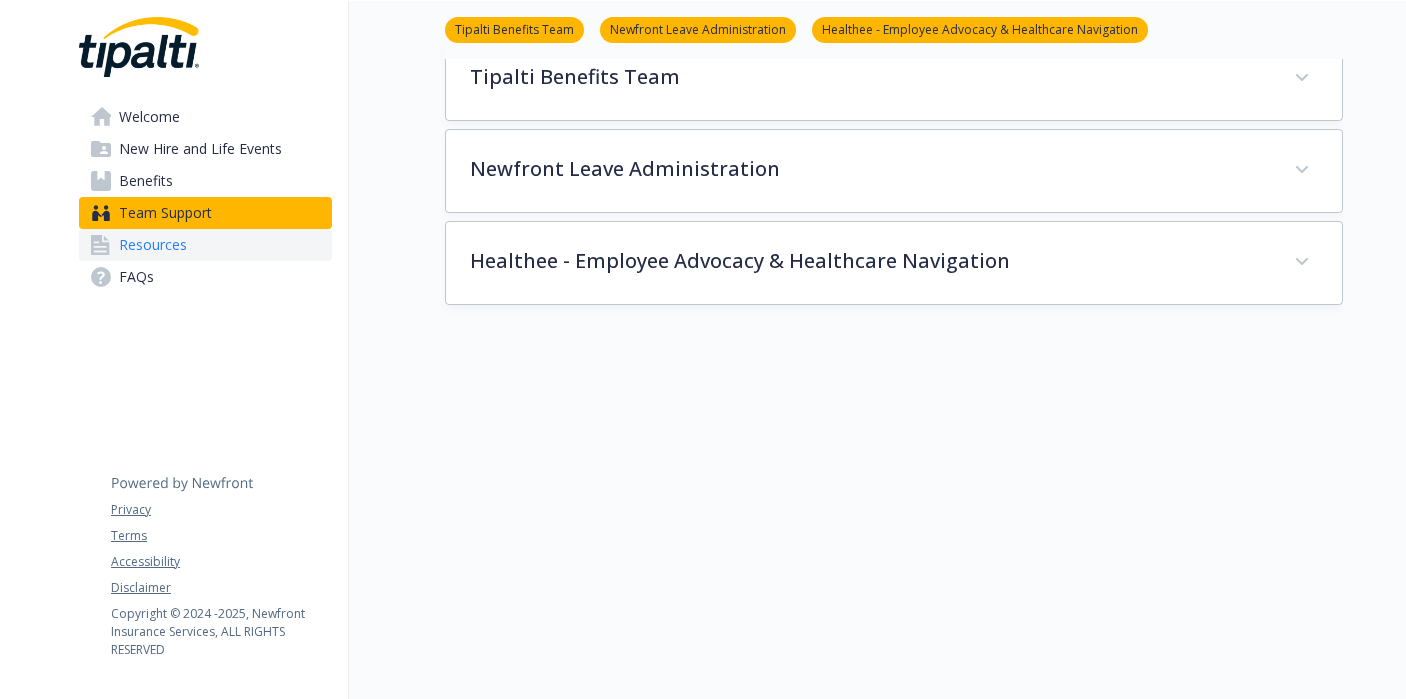 click on "Resources" at bounding box center (205, 245) 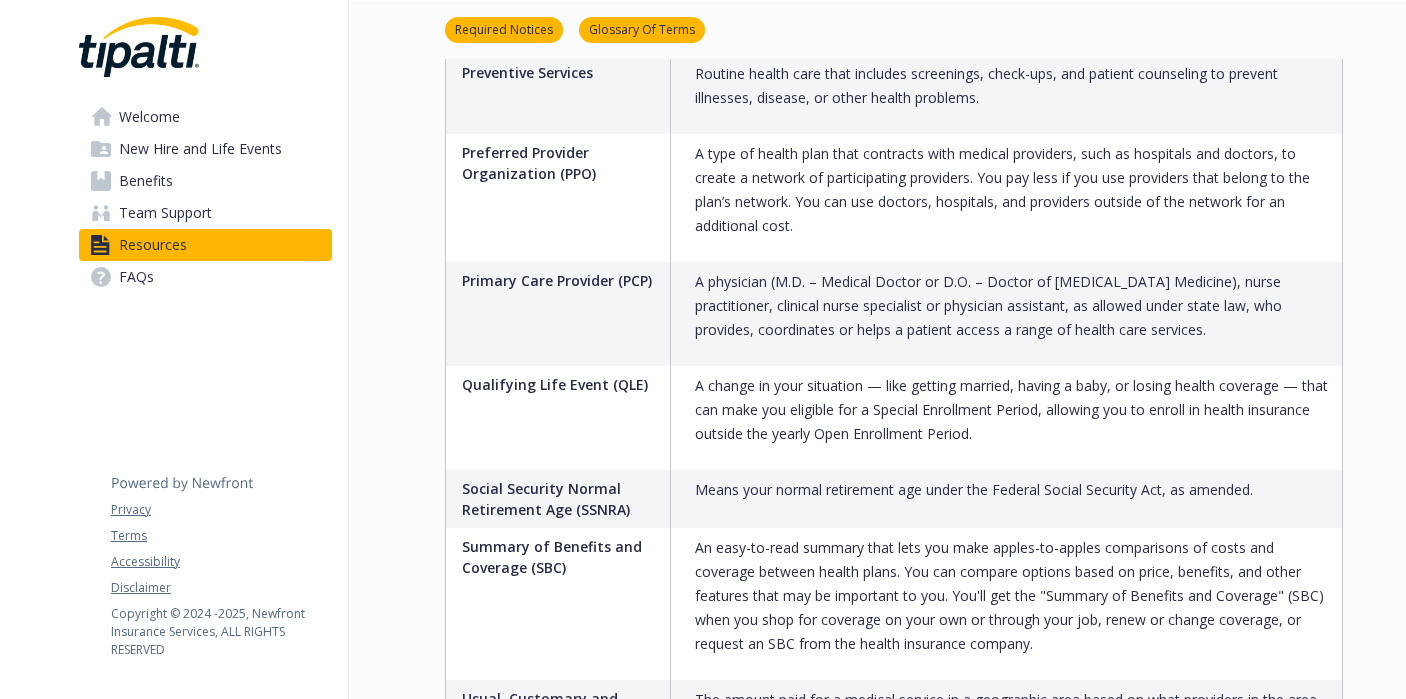 scroll, scrollTop: 2887, scrollLeft: 0, axis: vertical 